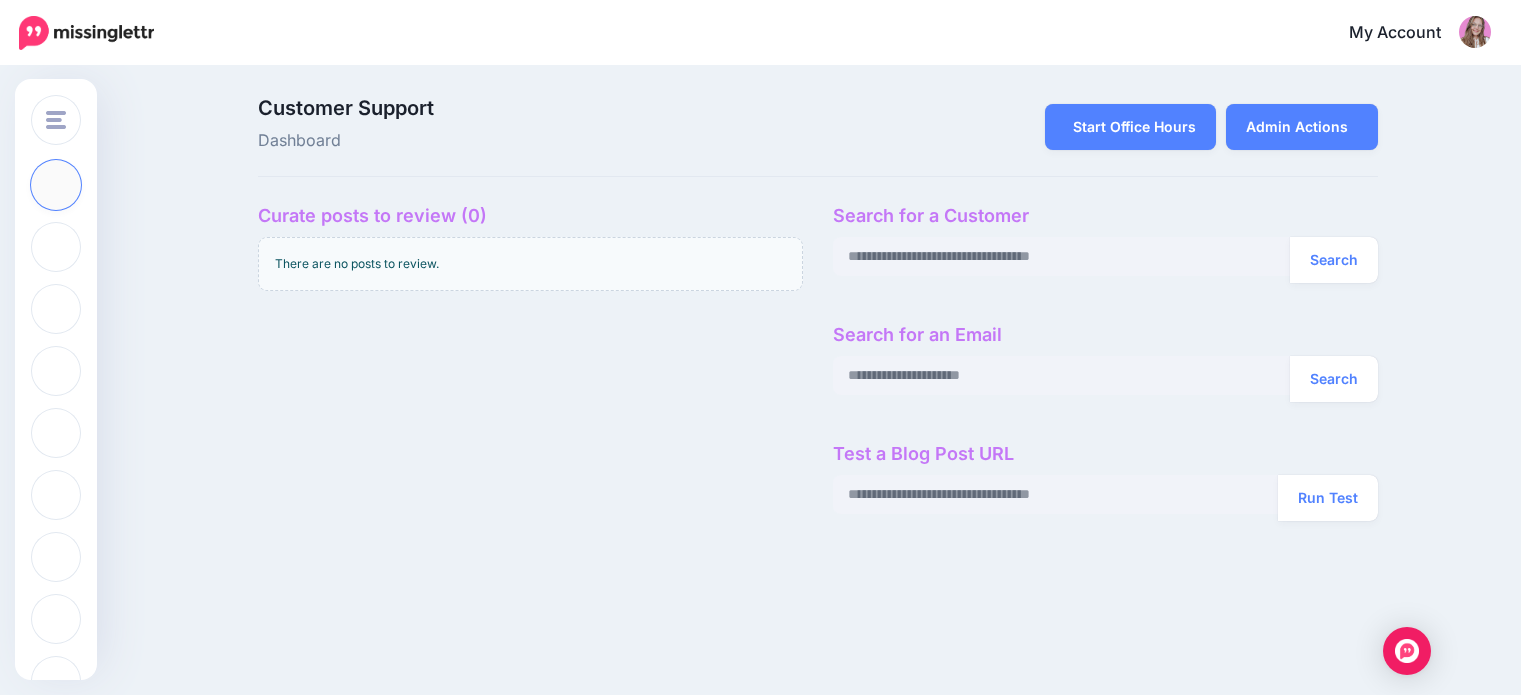 scroll, scrollTop: 0, scrollLeft: 0, axis: both 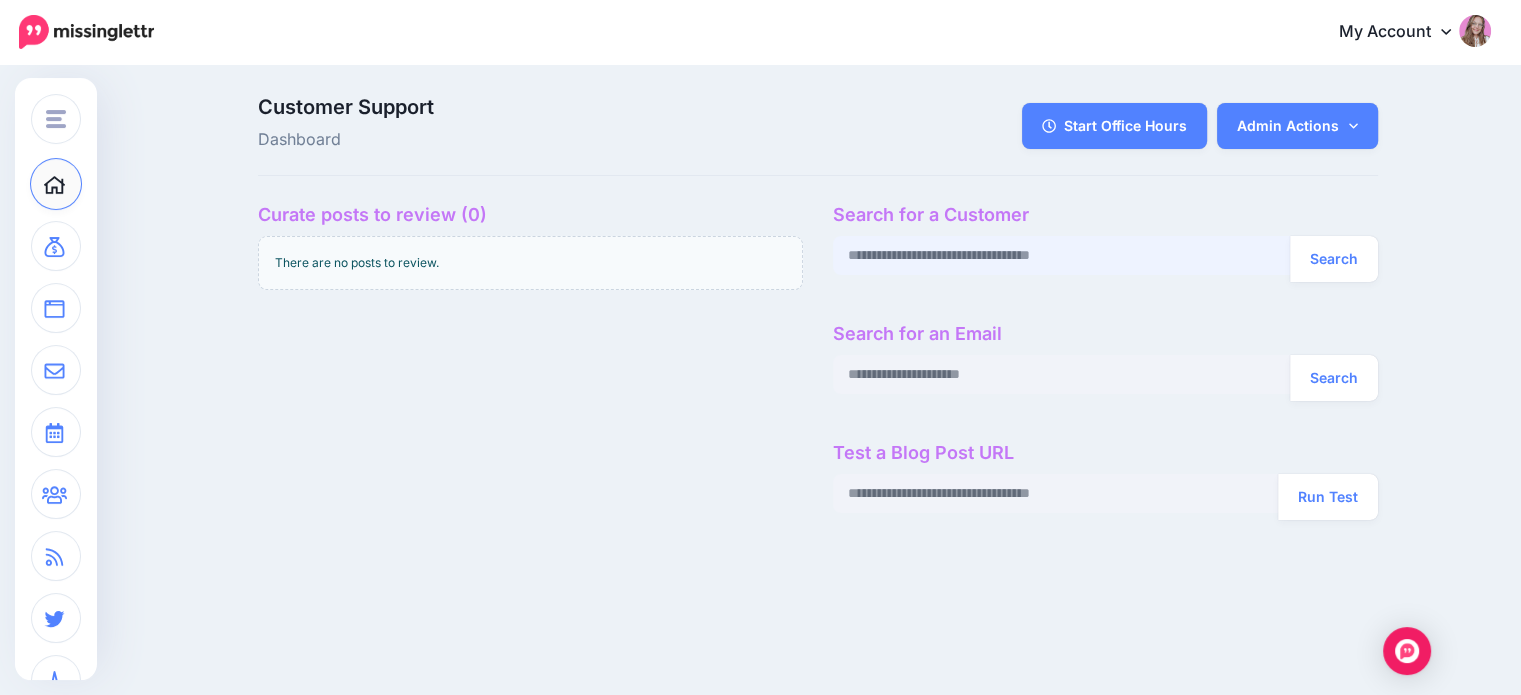 drag, startPoint x: 932, startPoint y: 267, endPoint x: 906, endPoint y: 197, distance: 74.672615 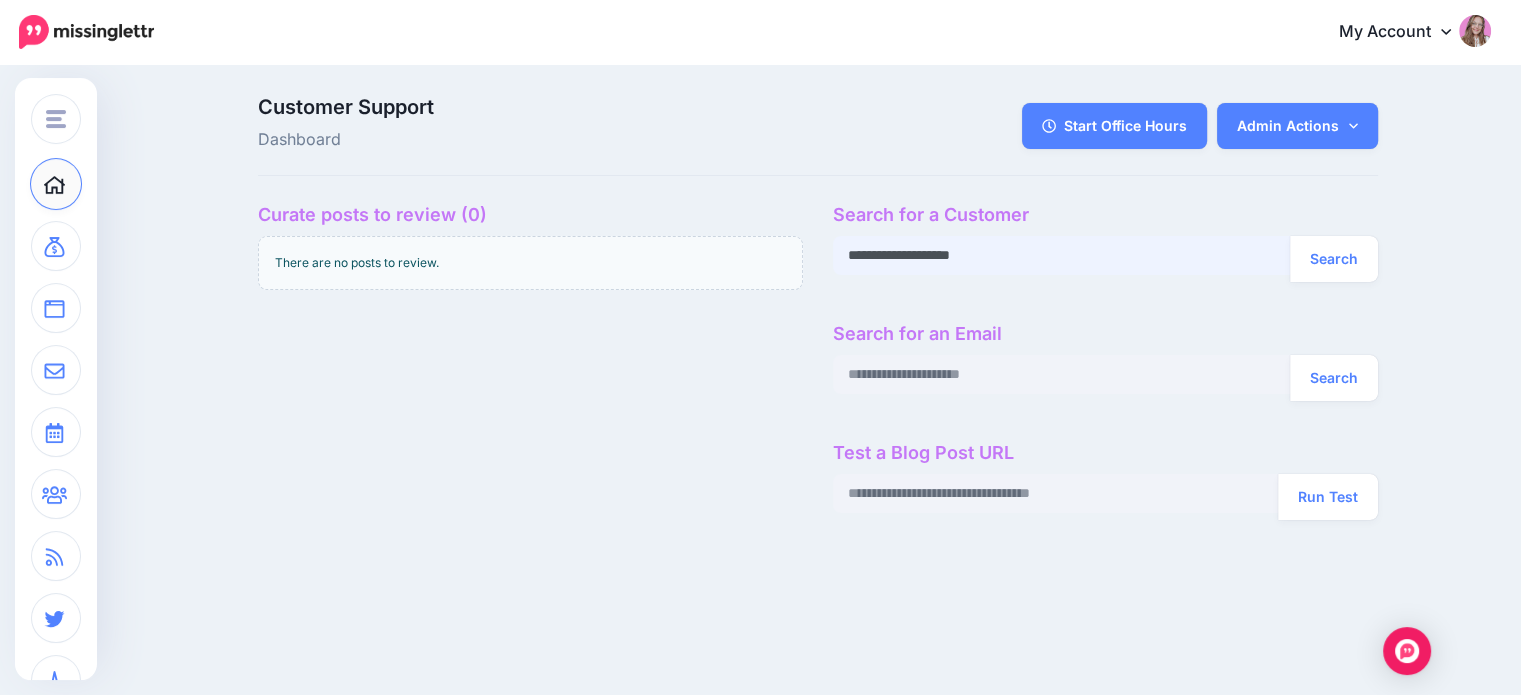 type on "**********" 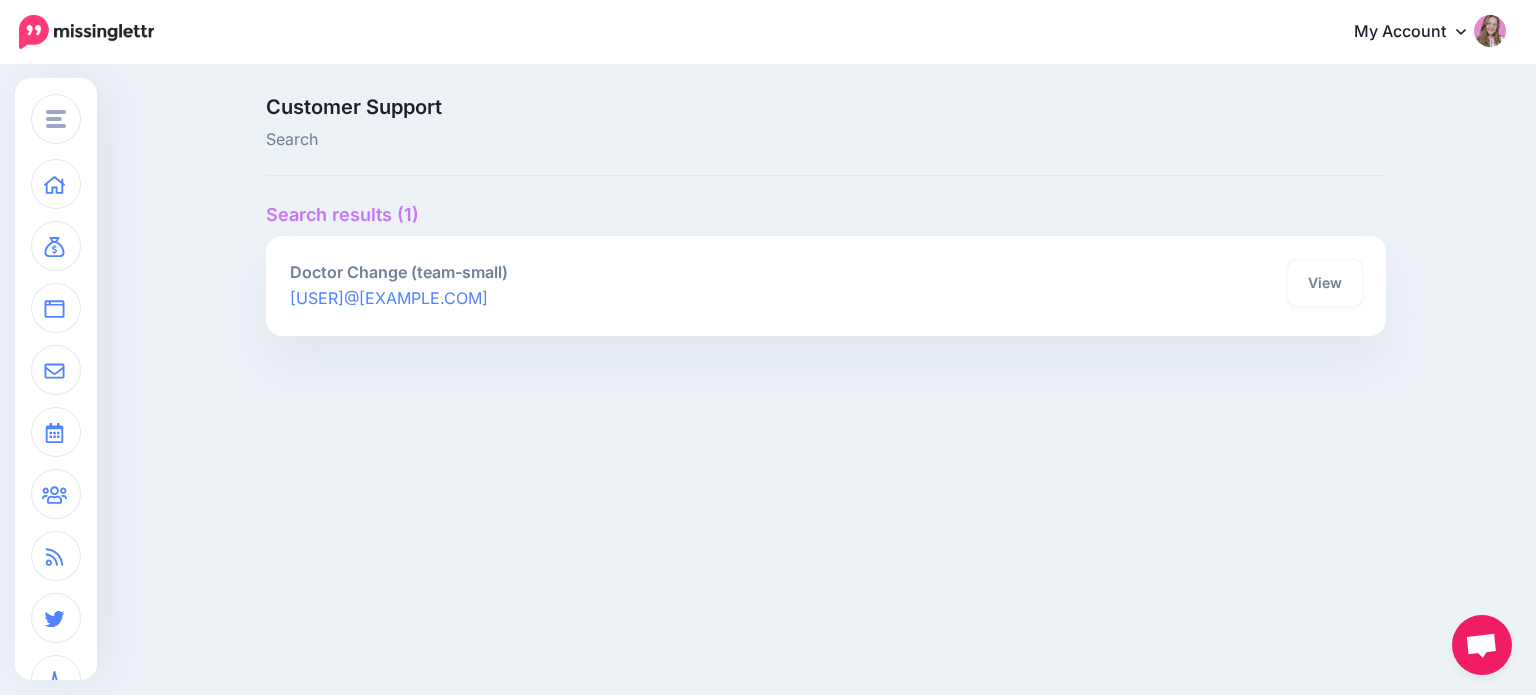scroll, scrollTop: 0, scrollLeft: 0, axis: both 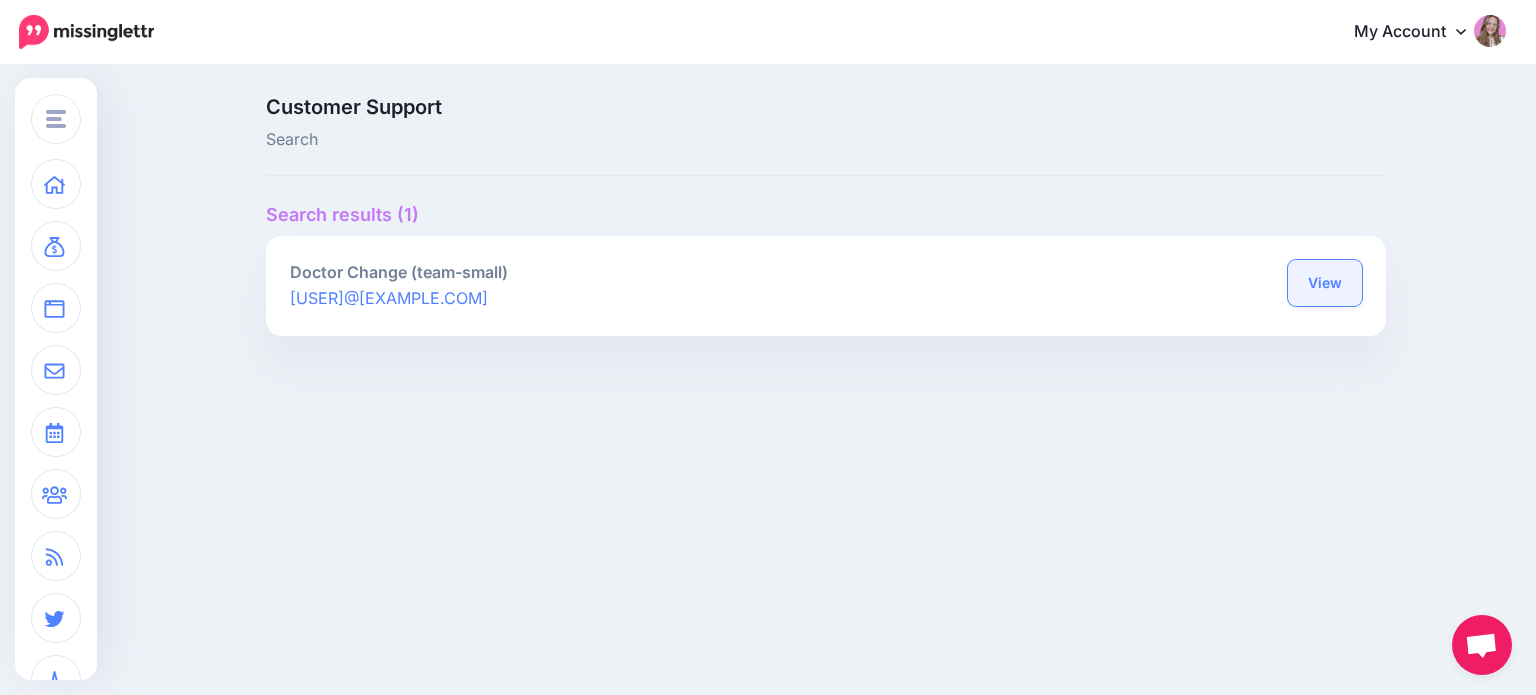 click on "View" at bounding box center (1325, 283) 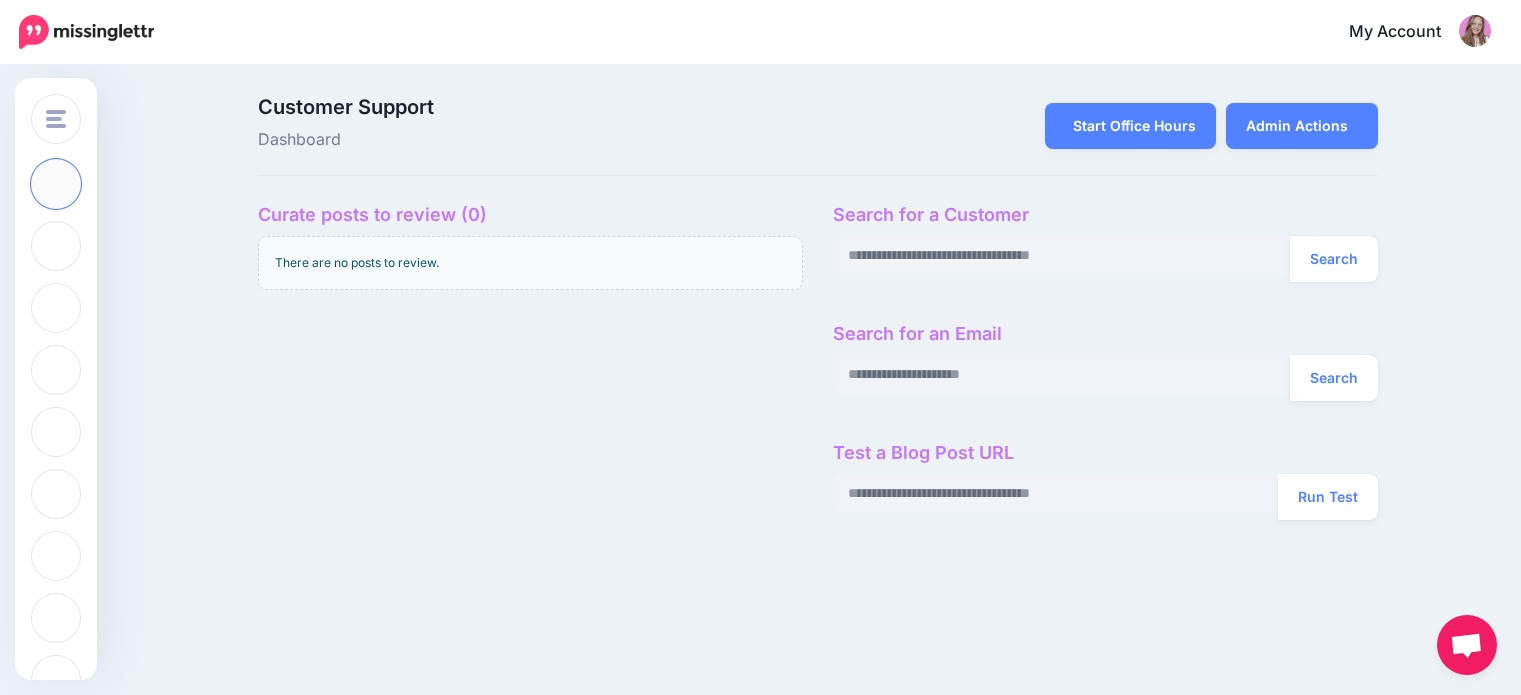 scroll, scrollTop: 0, scrollLeft: 0, axis: both 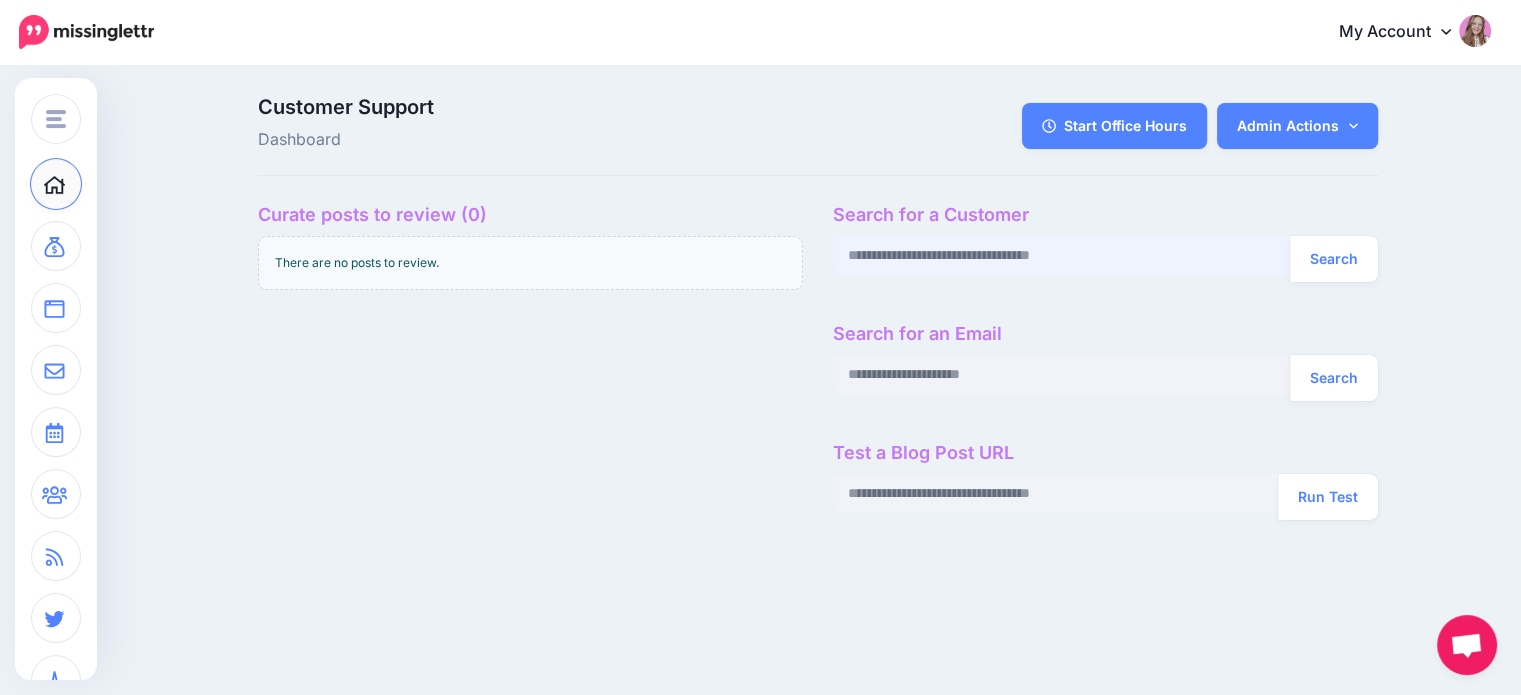 click at bounding box center [1062, 255] 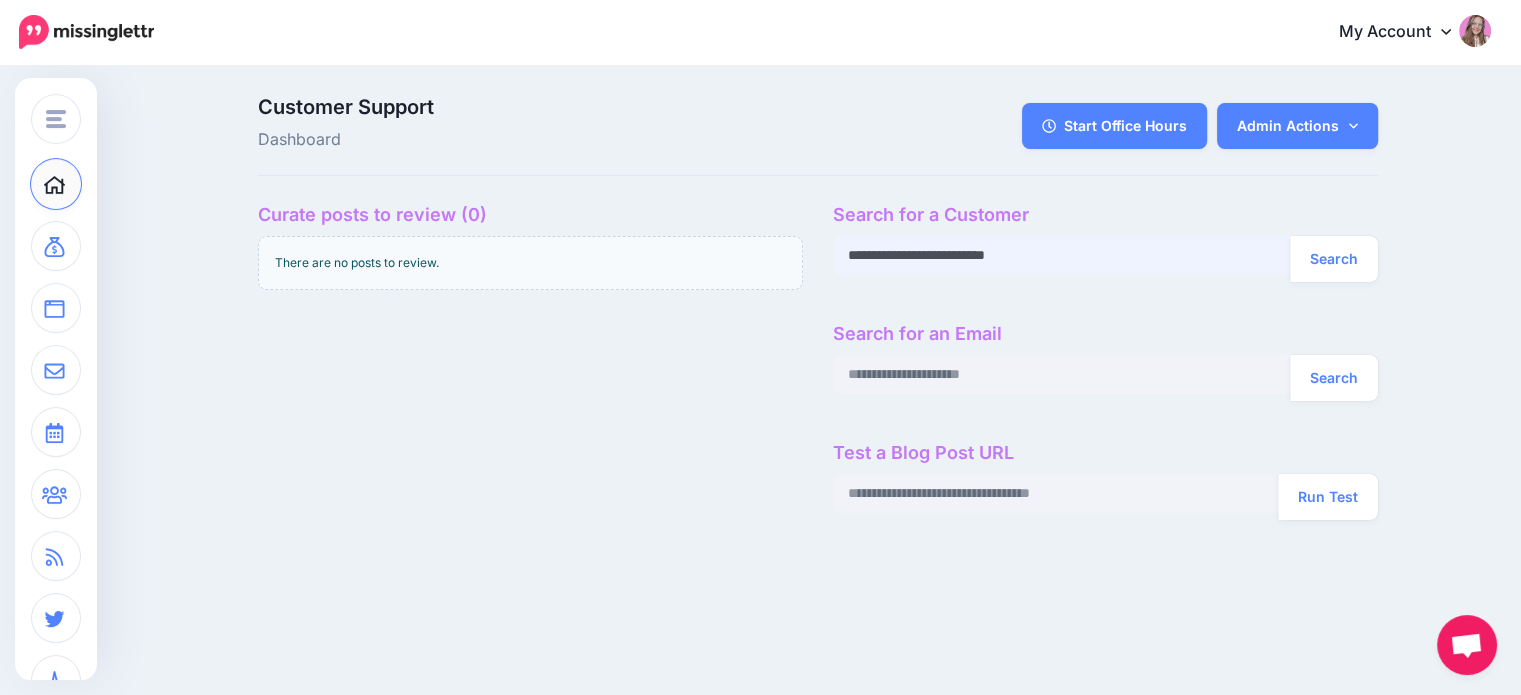 type on "**********" 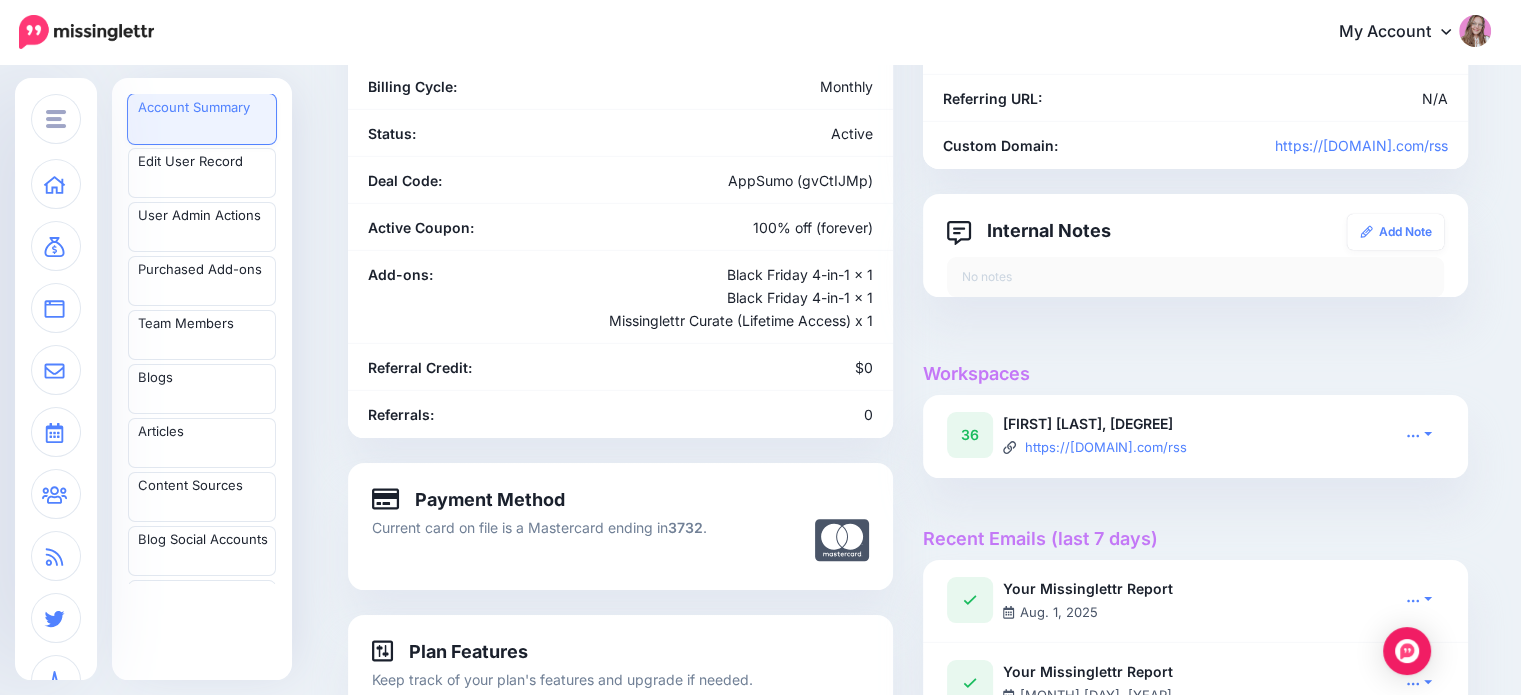 scroll, scrollTop: 395, scrollLeft: 0, axis: vertical 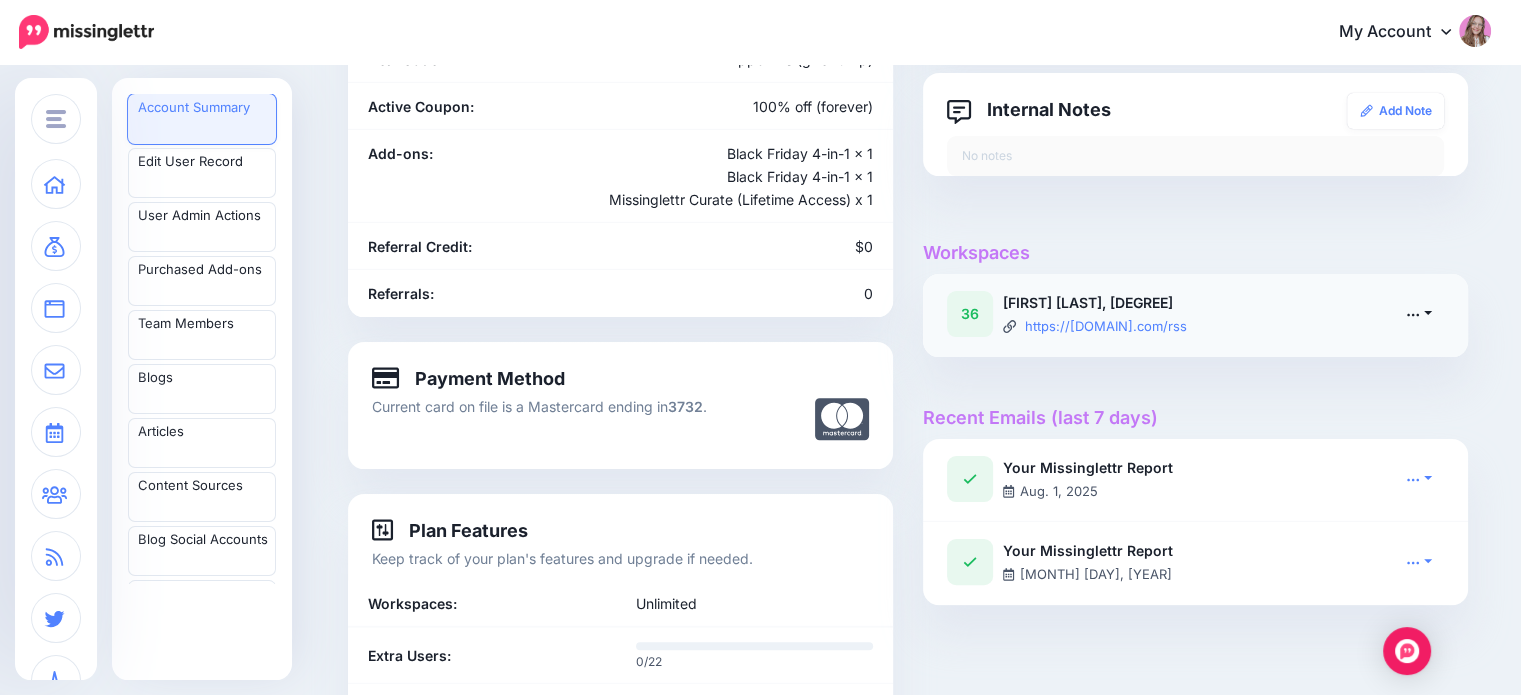 click at bounding box center (1419, 313) 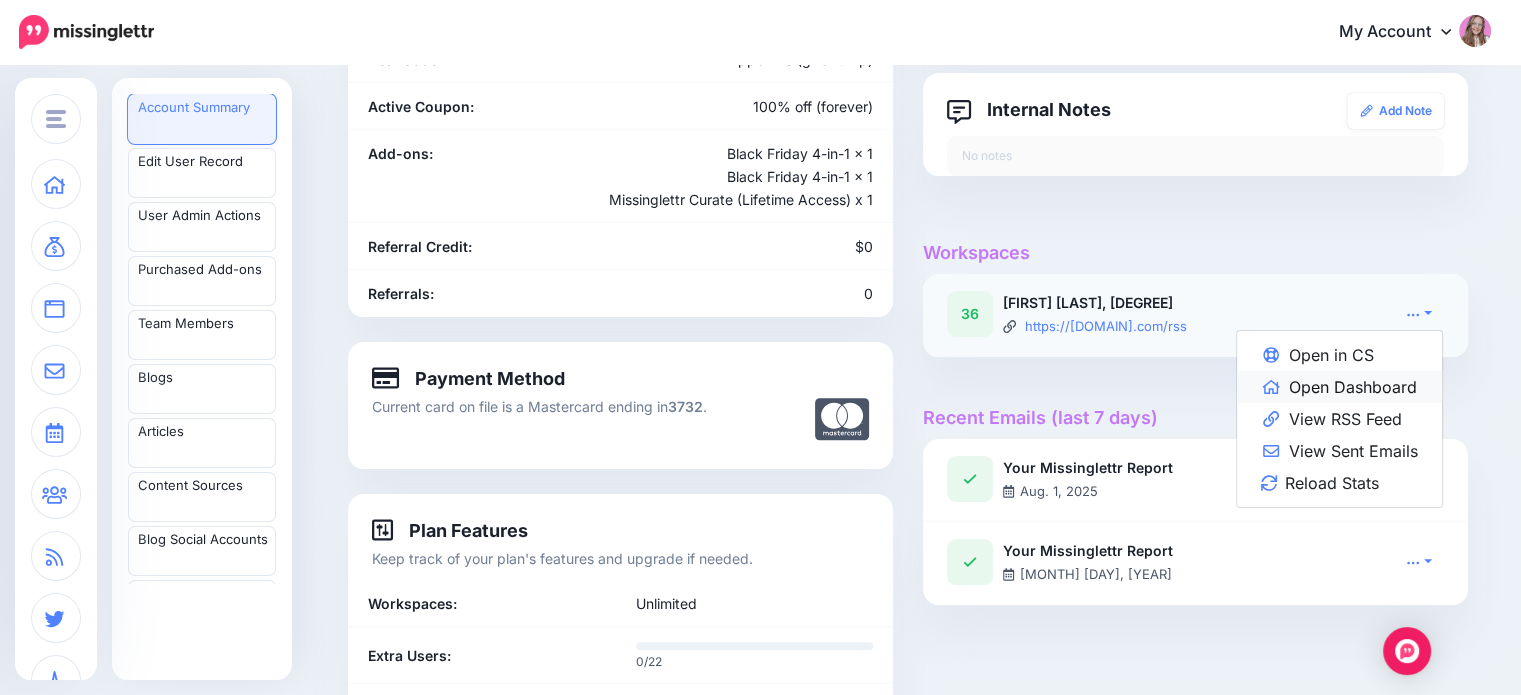 click on "Open Dashboard" at bounding box center (1339, 387) 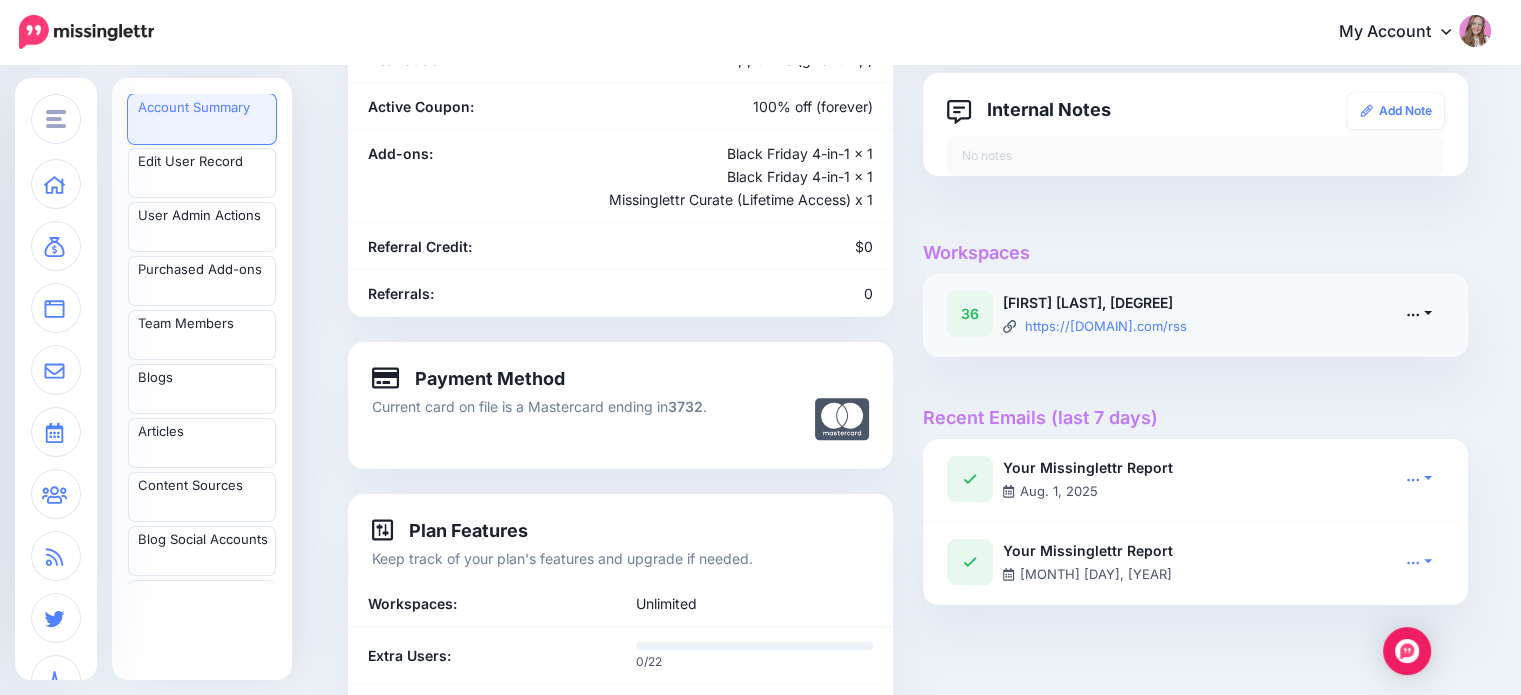 click at bounding box center (1419, 313) 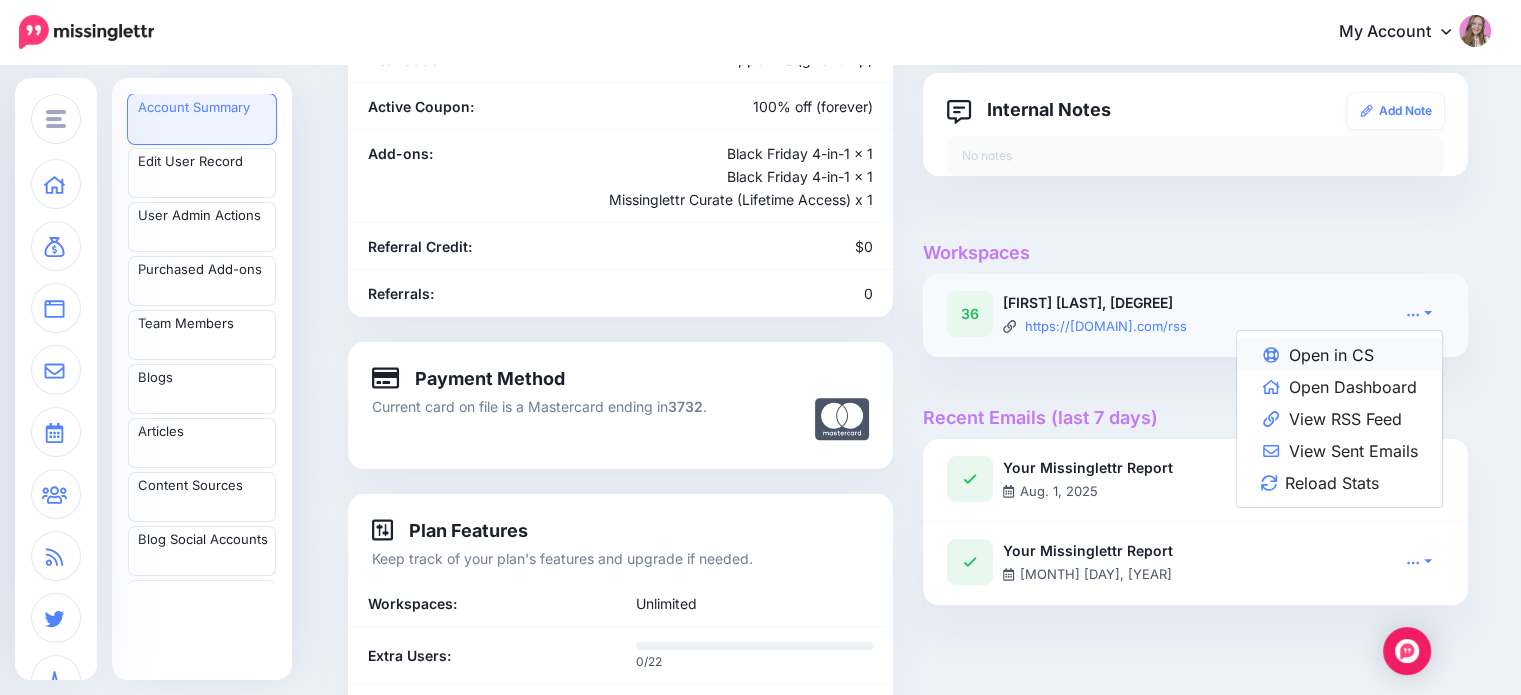 click on "Open in CS" at bounding box center (1339, 355) 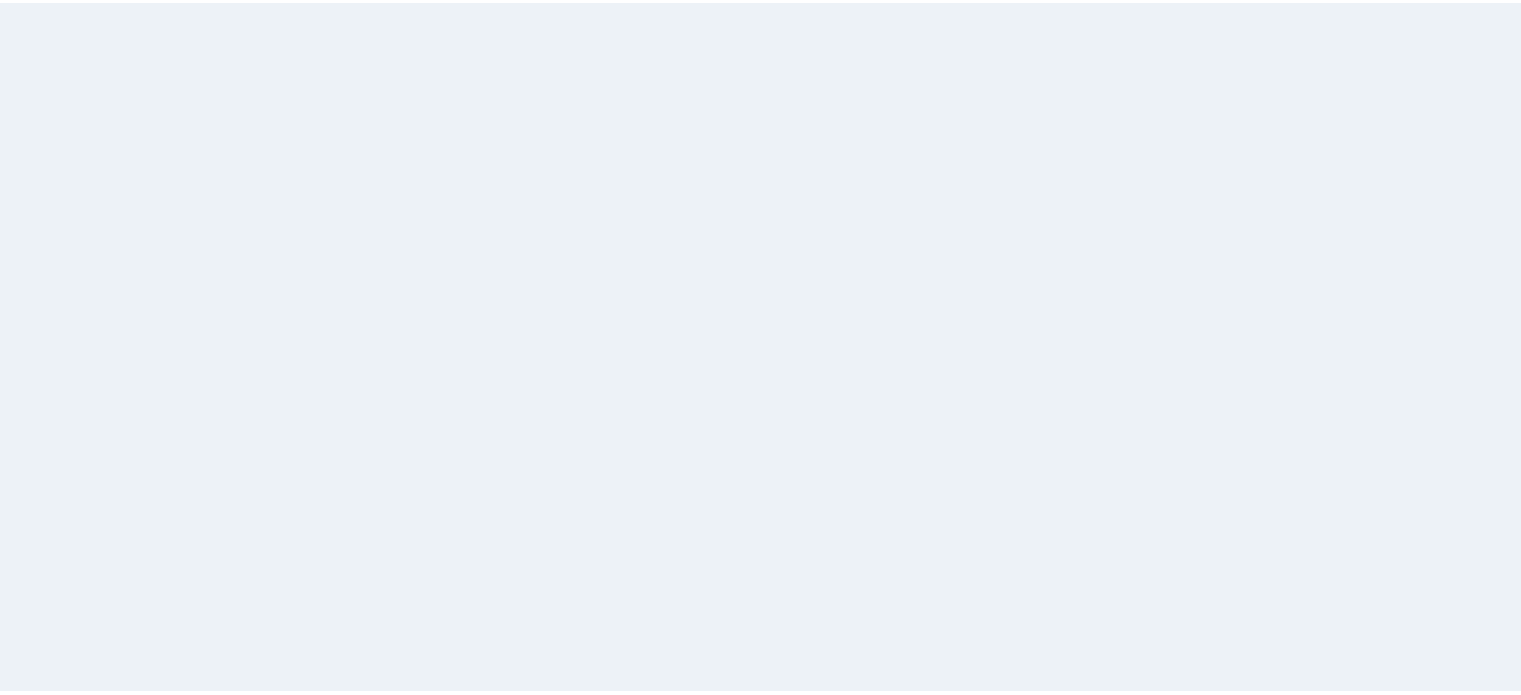 scroll, scrollTop: 0, scrollLeft: 0, axis: both 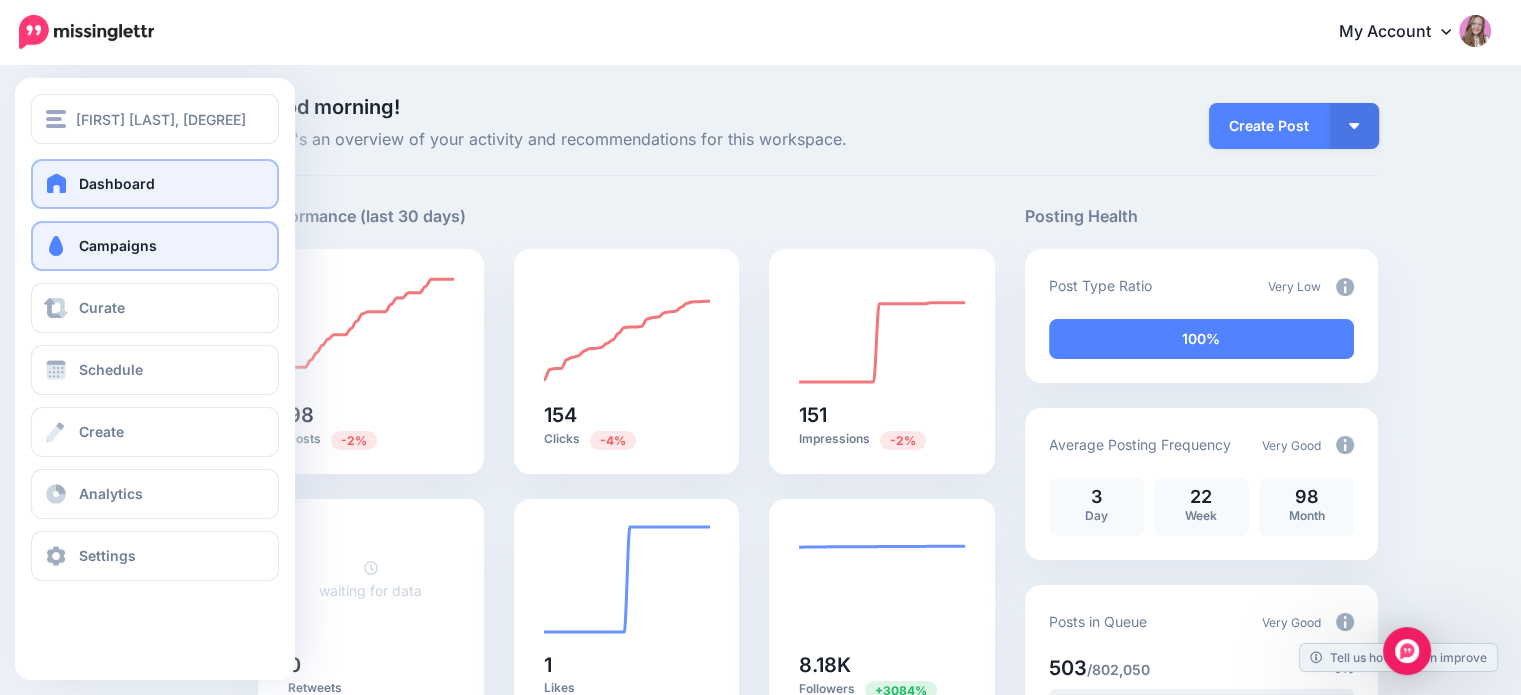 click on "Campaigns" at bounding box center [155, 246] 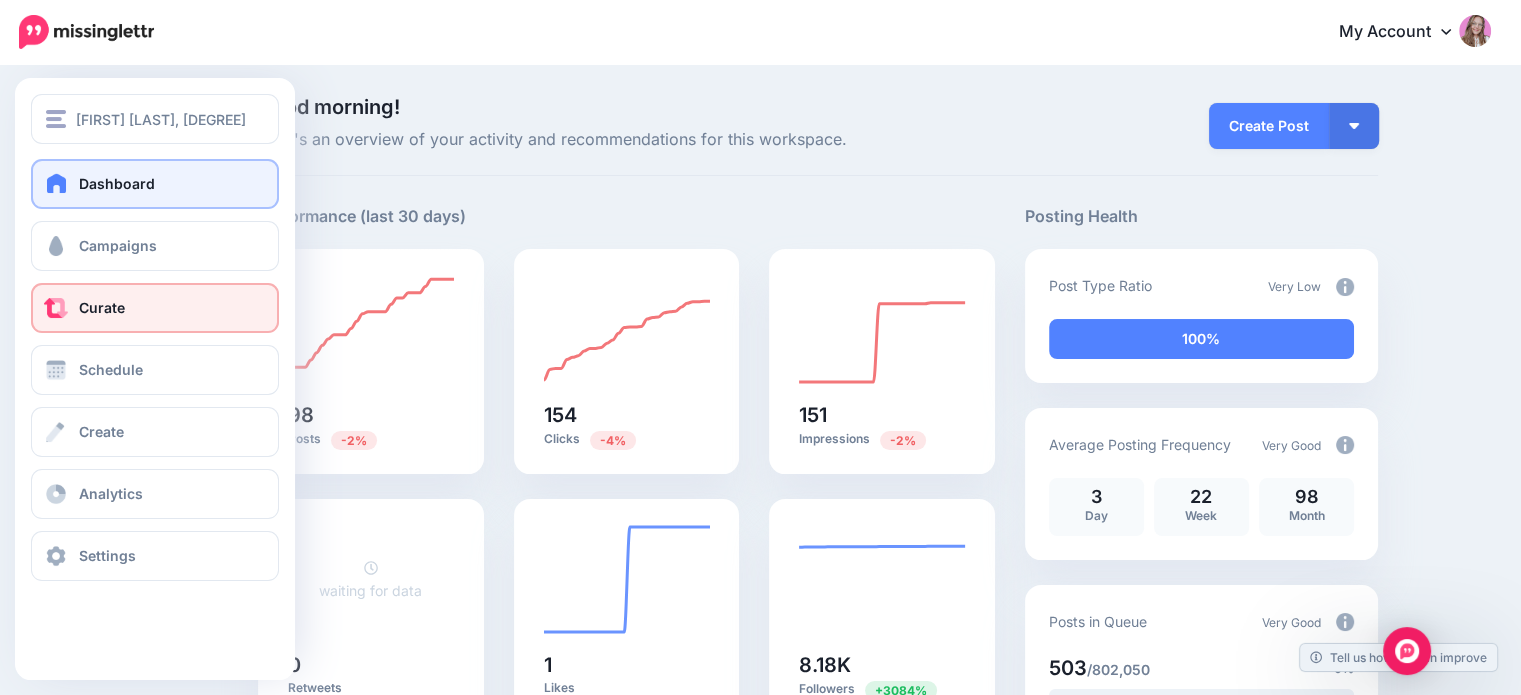 click on "Curate" at bounding box center [155, 308] 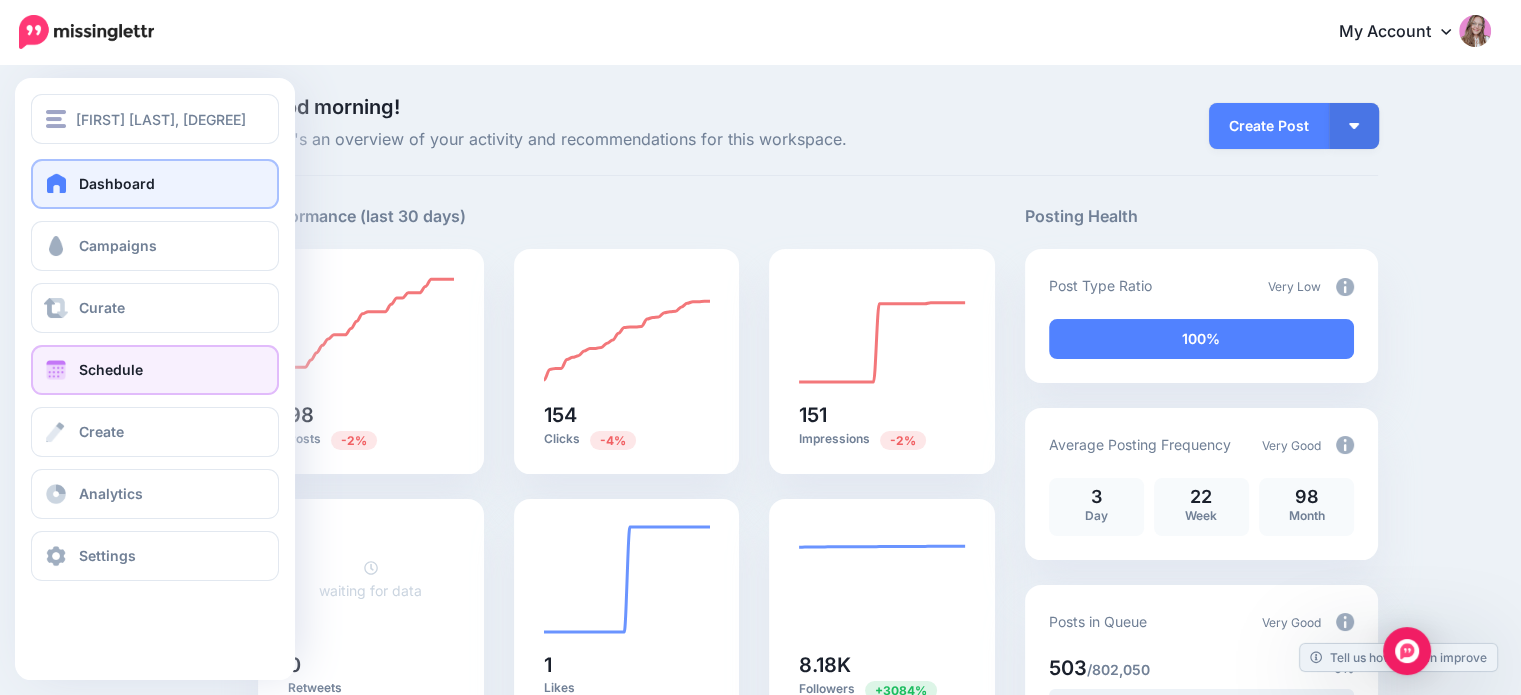 click on "Schedule" at bounding box center (111, 369) 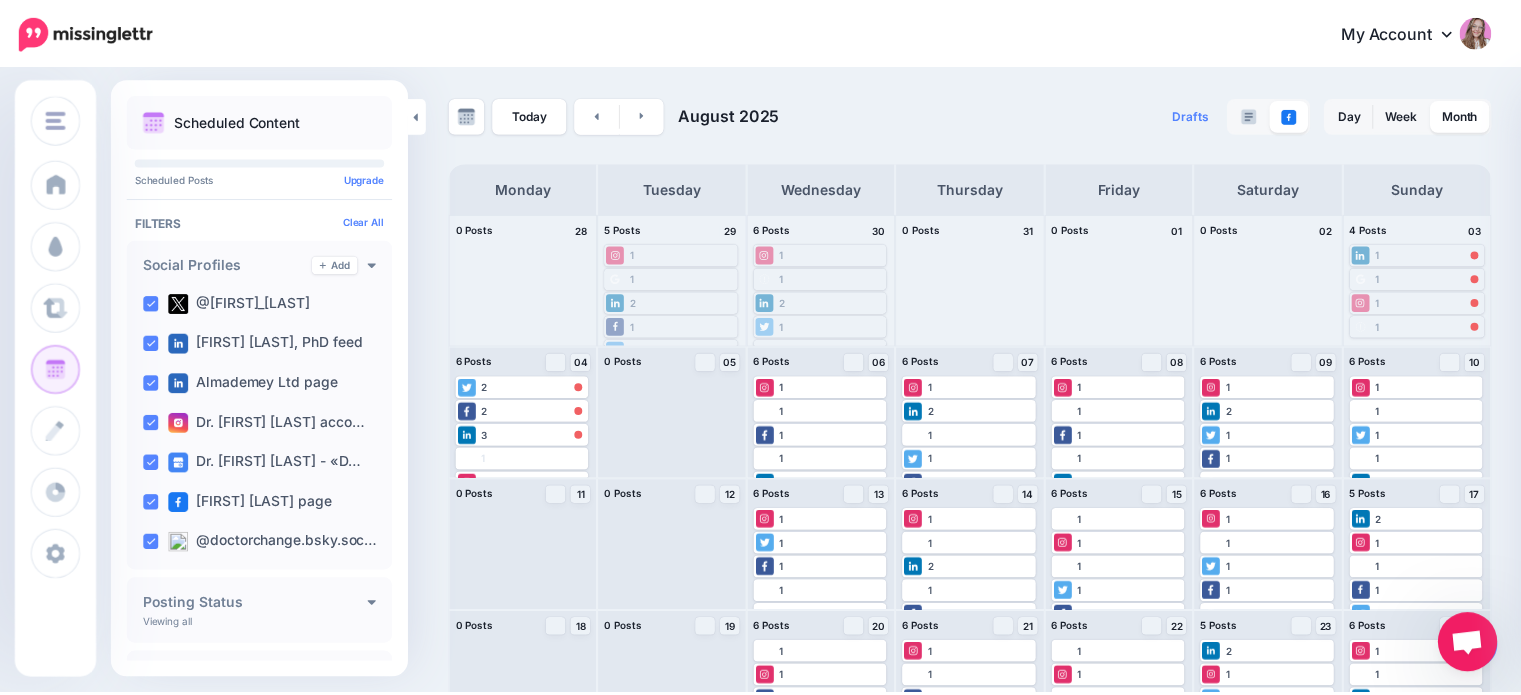 scroll, scrollTop: 0, scrollLeft: 0, axis: both 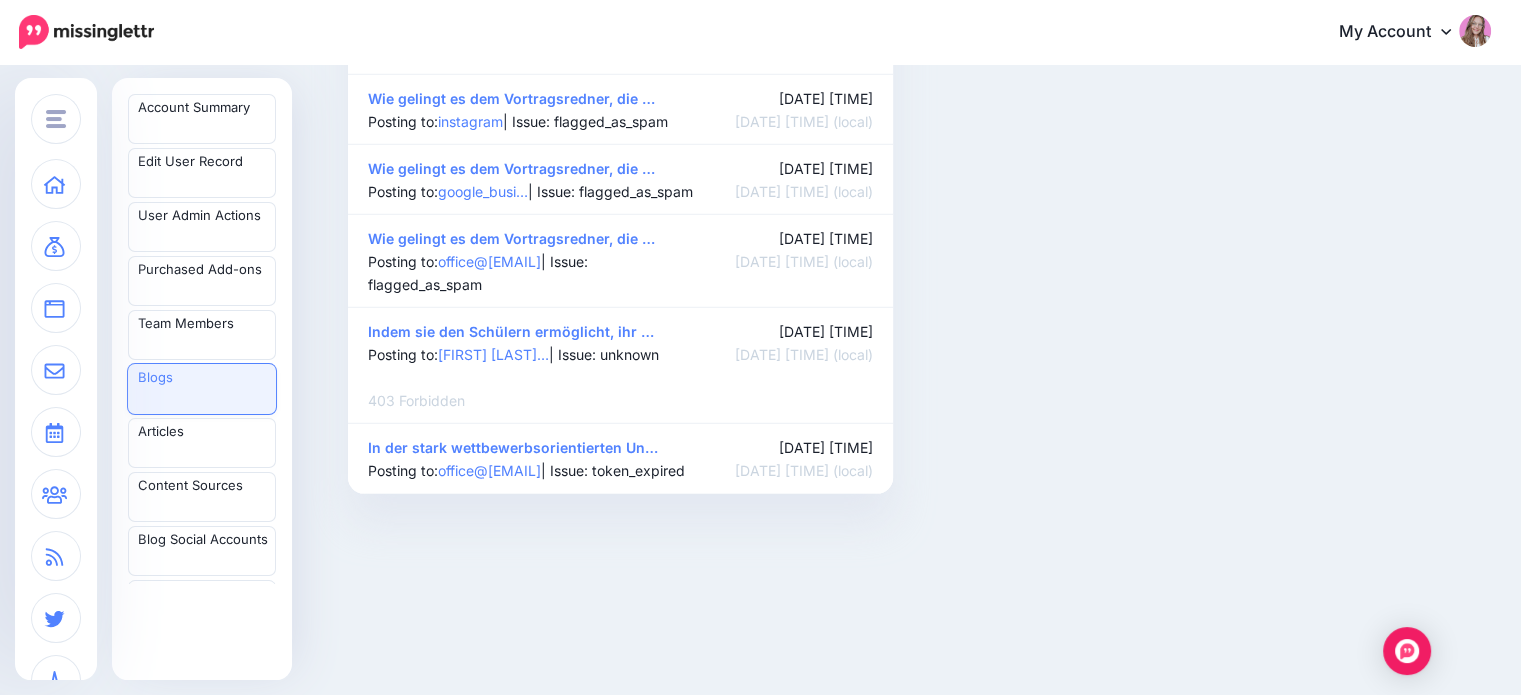 click on "Wie gelingt es dem Vortragsredner, die …" at bounding box center (511, -228) 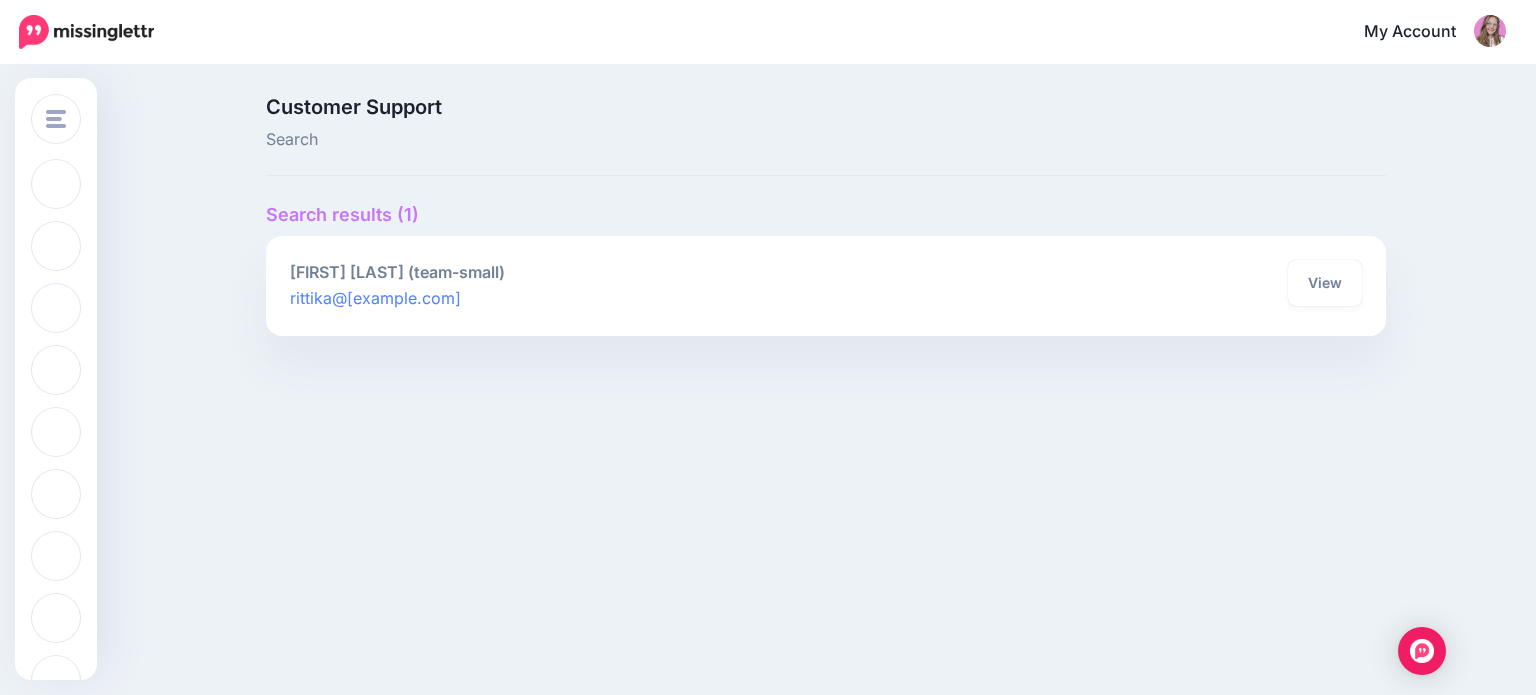 scroll, scrollTop: 0, scrollLeft: 0, axis: both 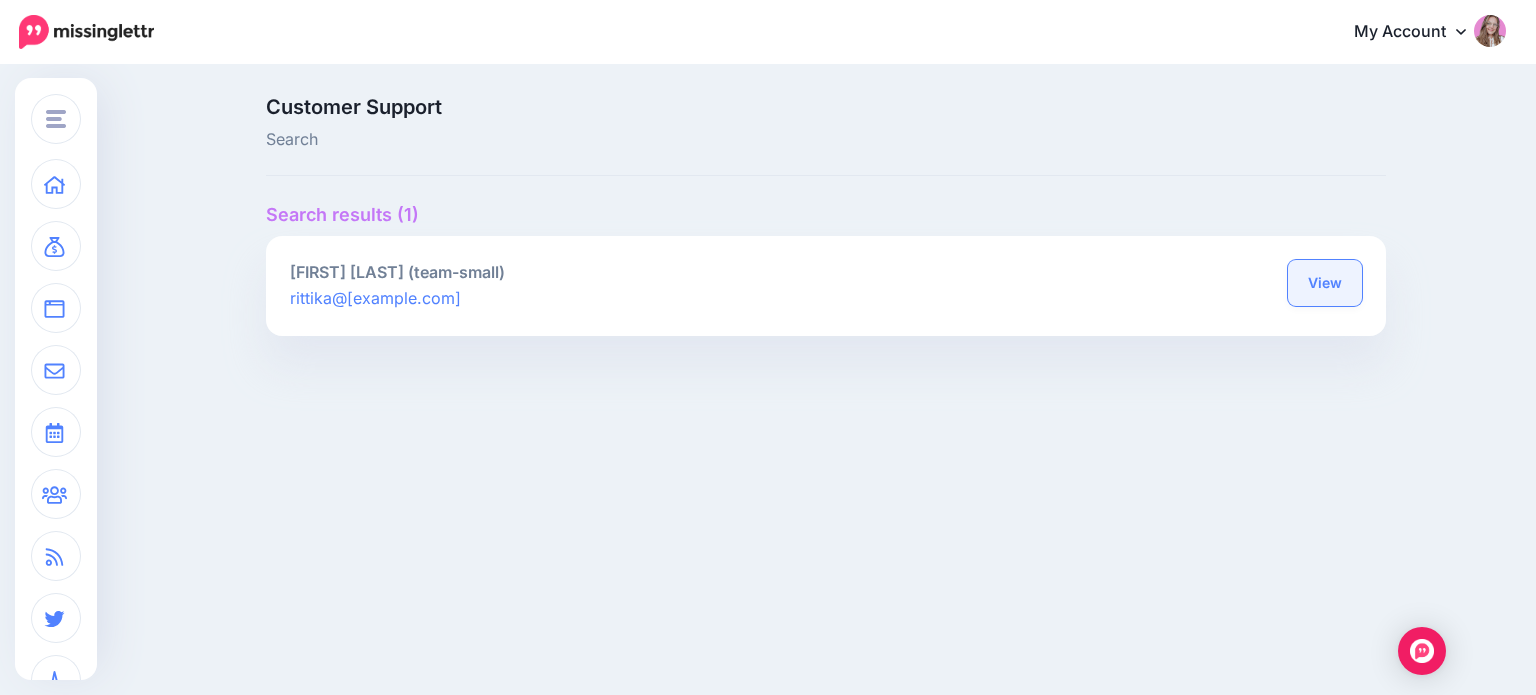click on "View" at bounding box center (1325, 283) 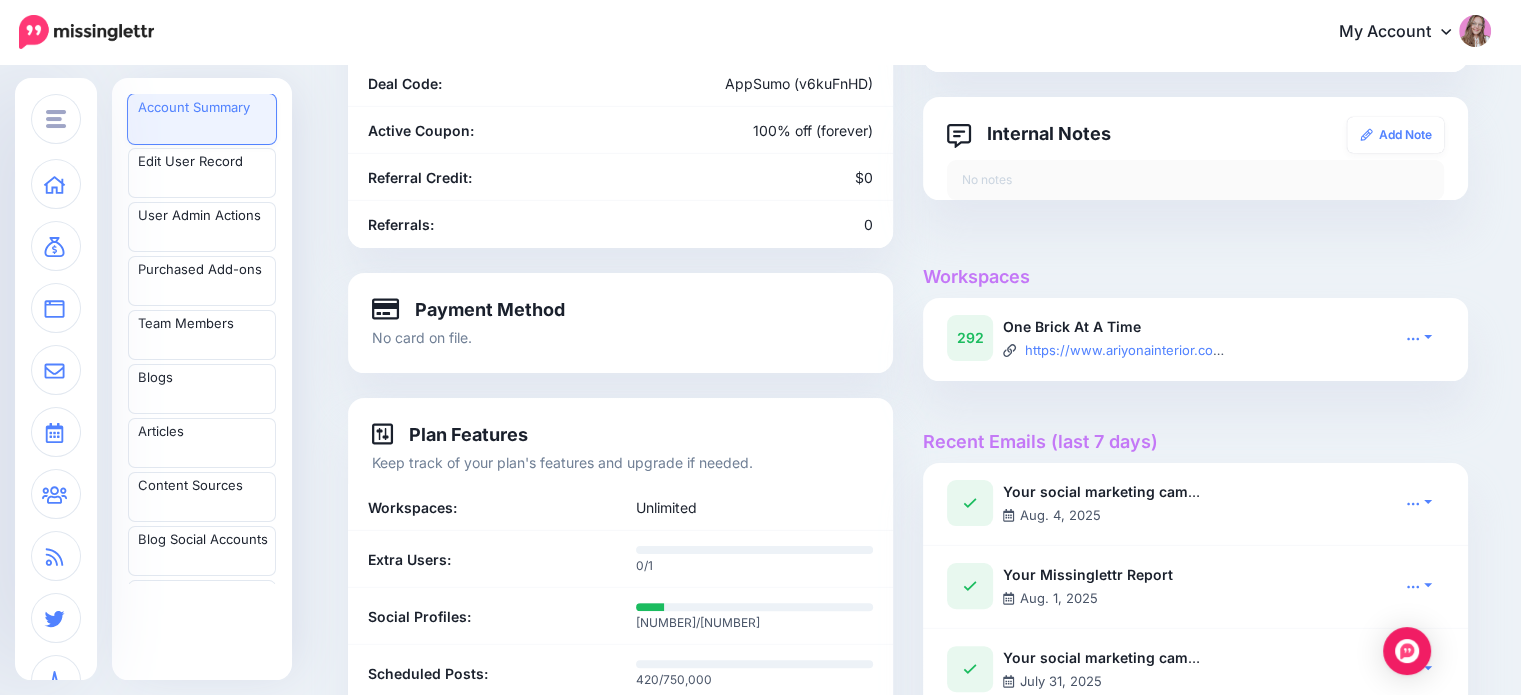 scroll, scrollTop: 372, scrollLeft: 0, axis: vertical 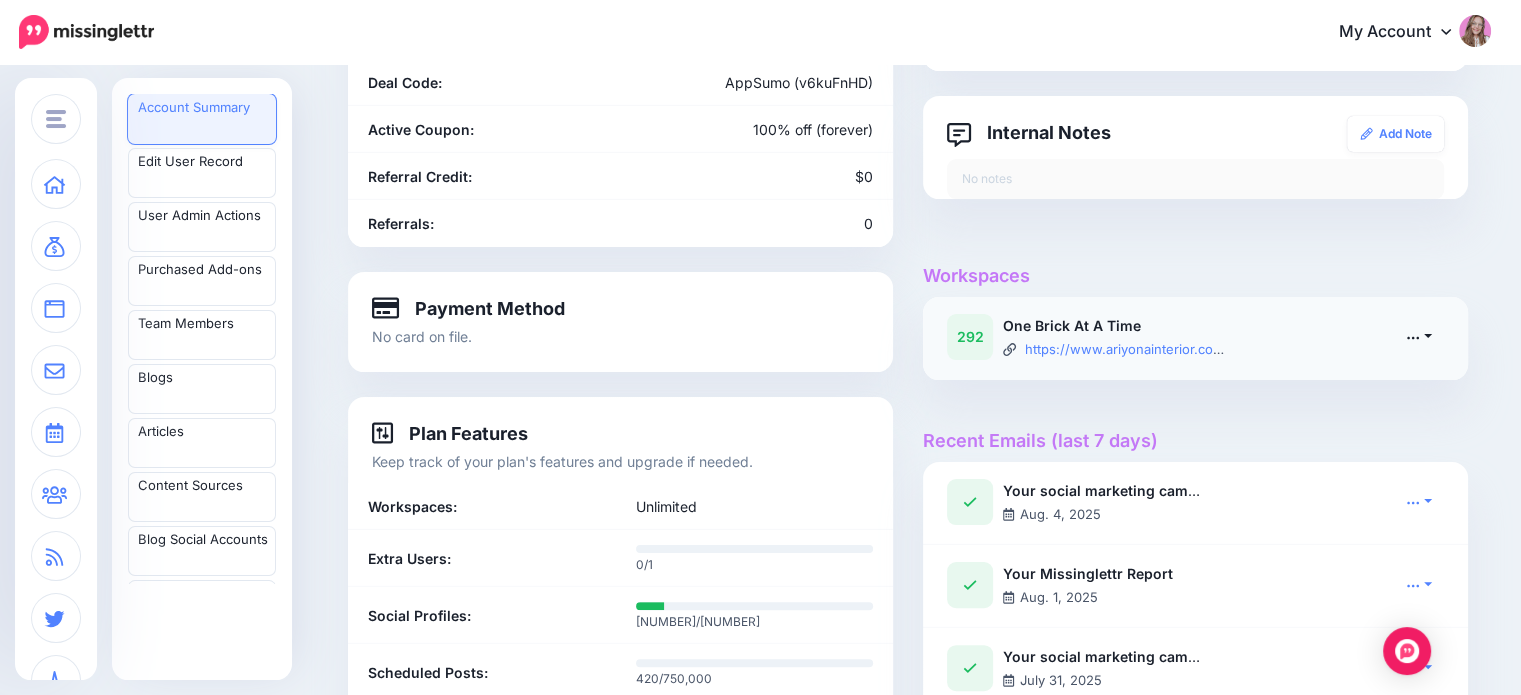 click at bounding box center (1419, 336) 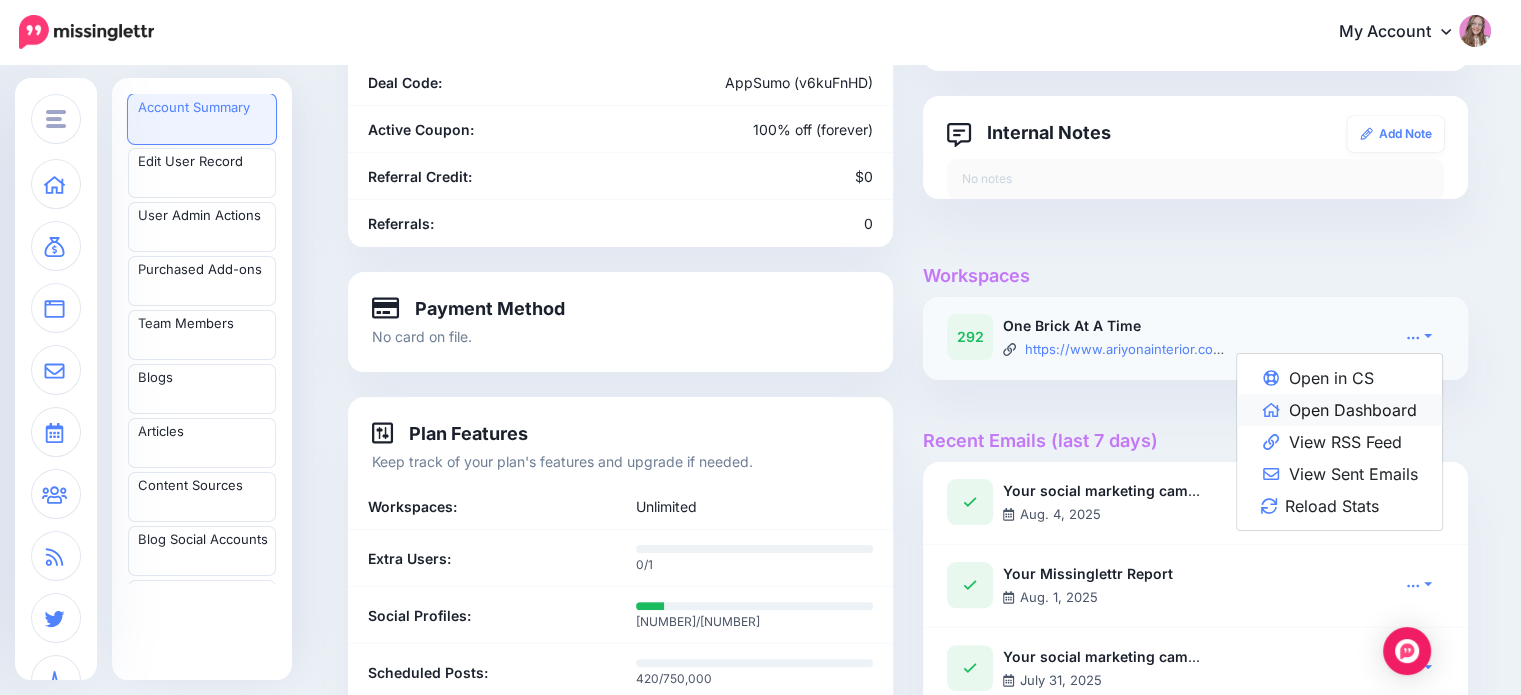click on "Open Dashboard" at bounding box center (1339, 410) 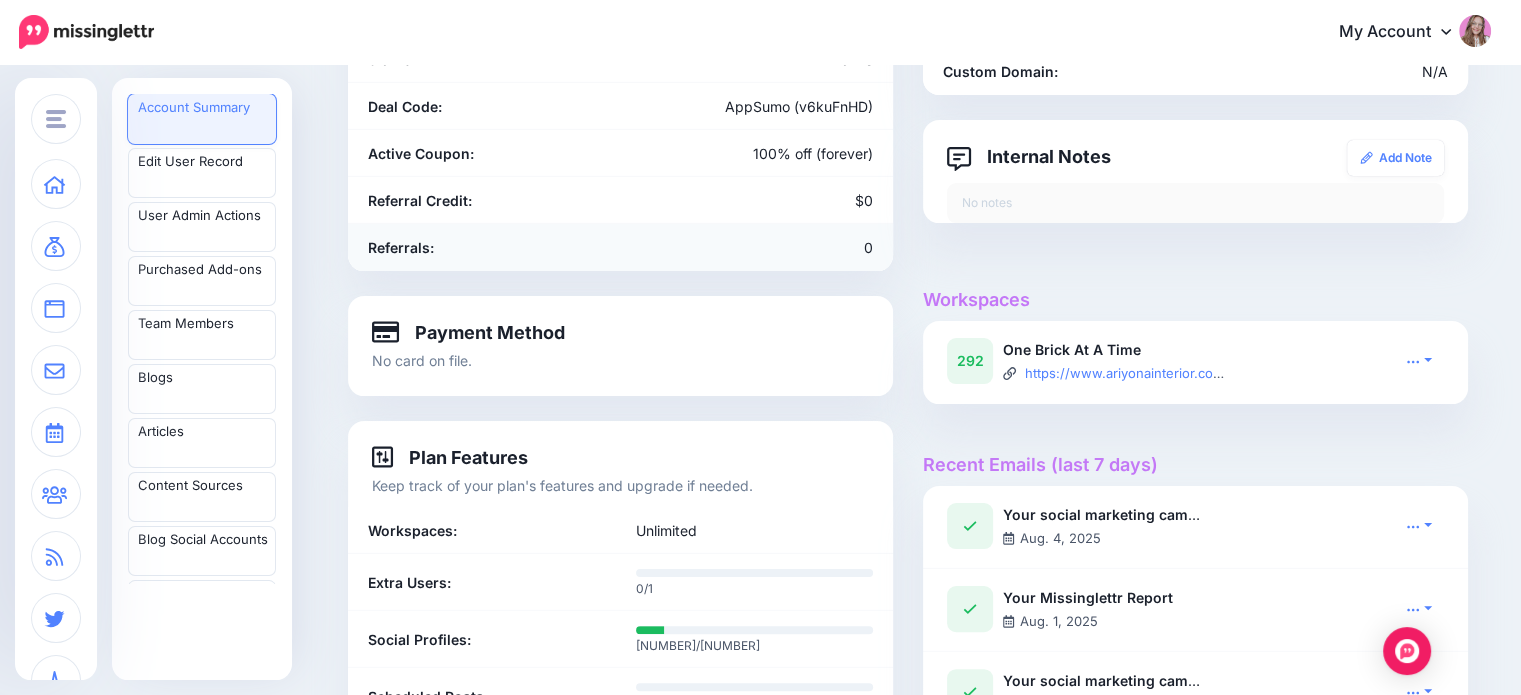 scroll, scrollTop: 356, scrollLeft: 0, axis: vertical 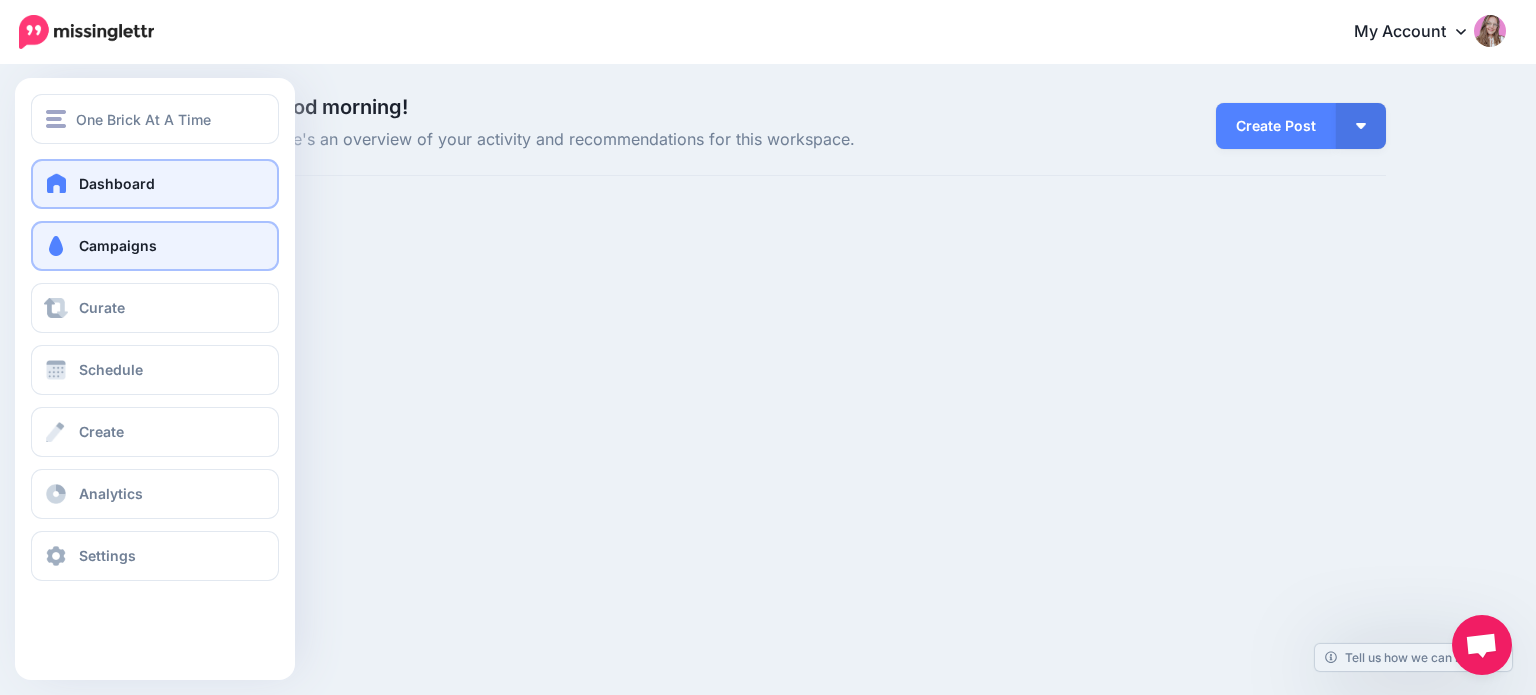 click on "Campaigns" at bounding box center (155, 246) 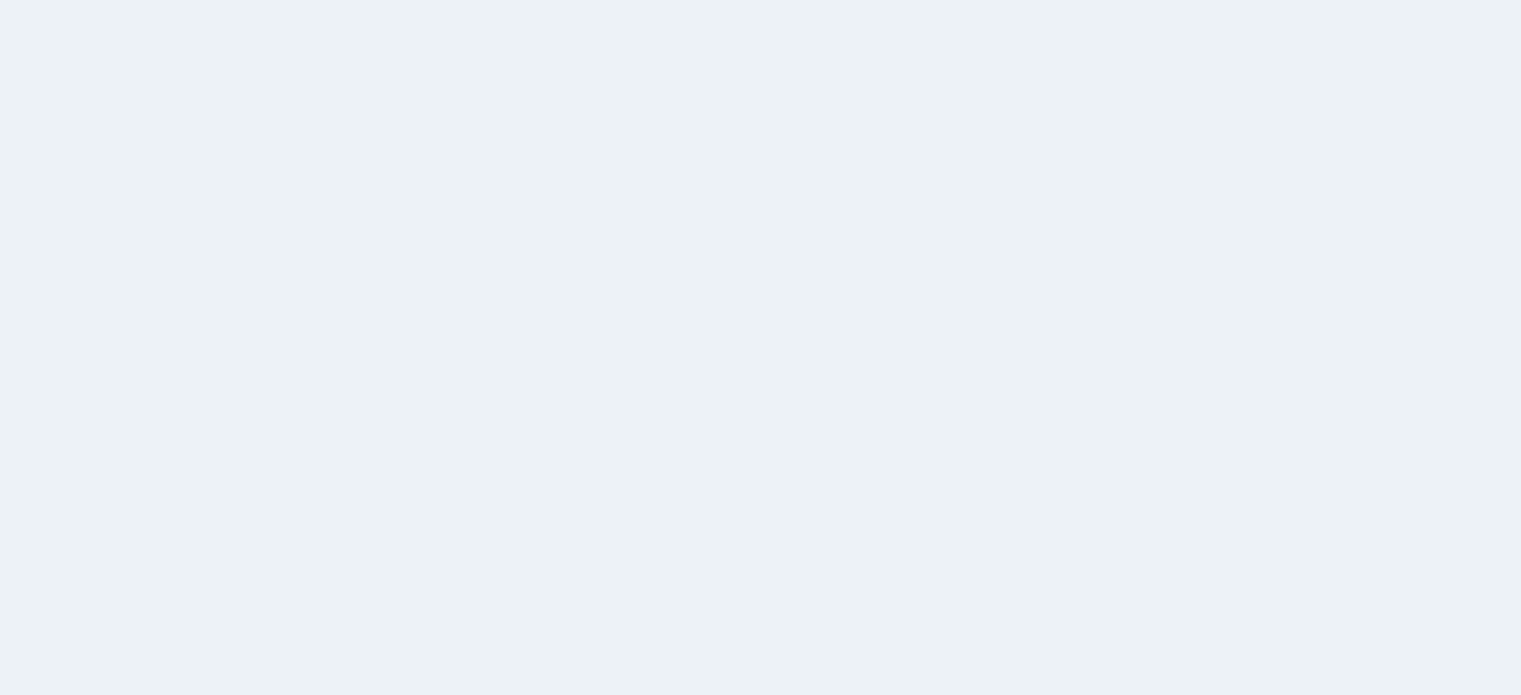 scroll, scrollTop: 0, scrollLeft: 0, axis: both 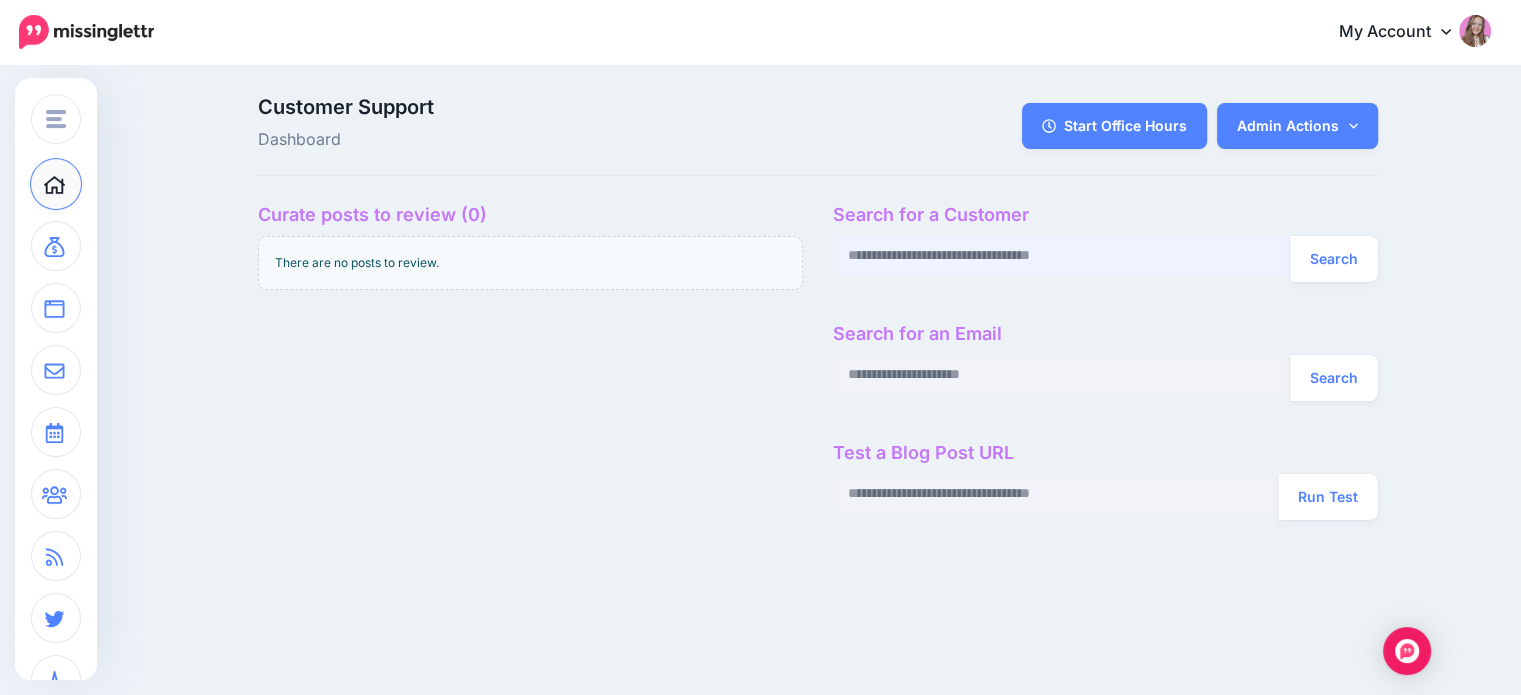 click at bounding box center [1062, 255] 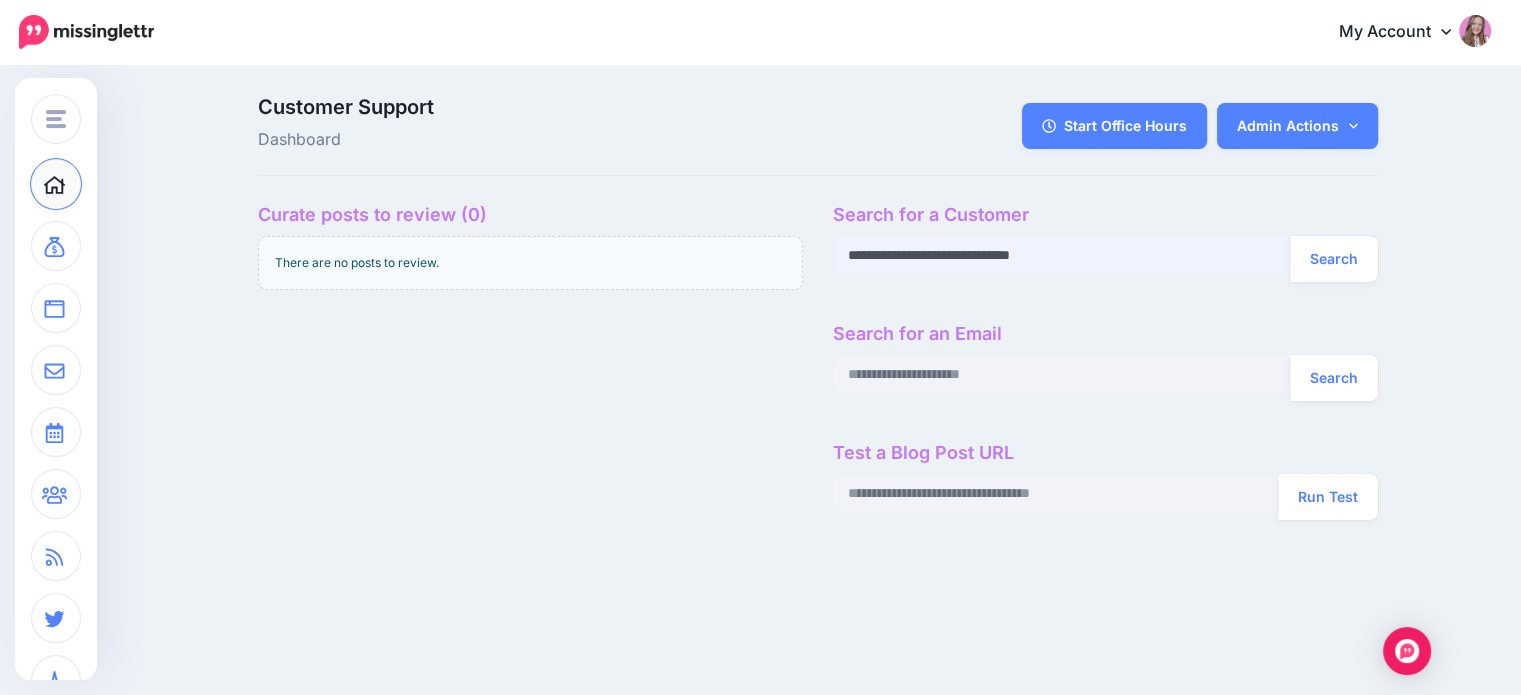 type on "**********" 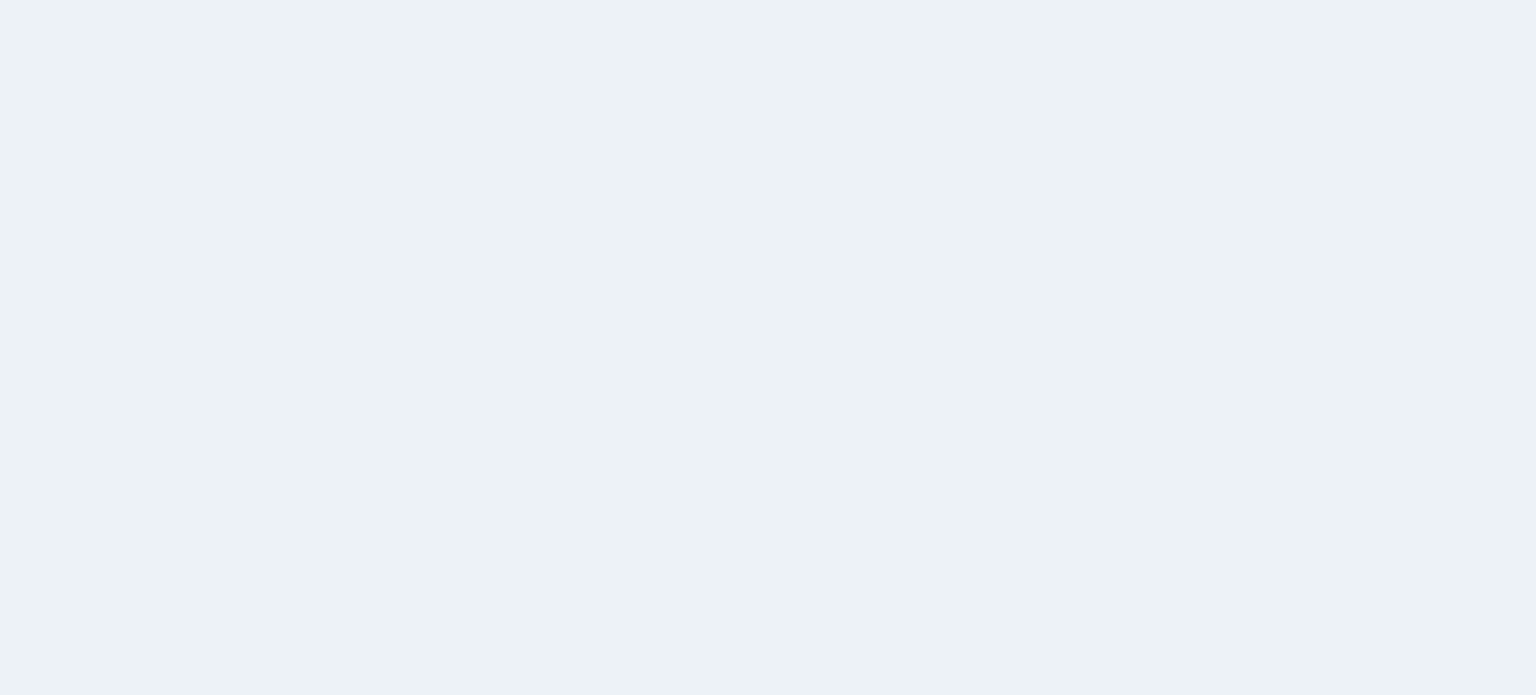 scroll, scrollTop: 0, scrollLeft: 0, axis: both 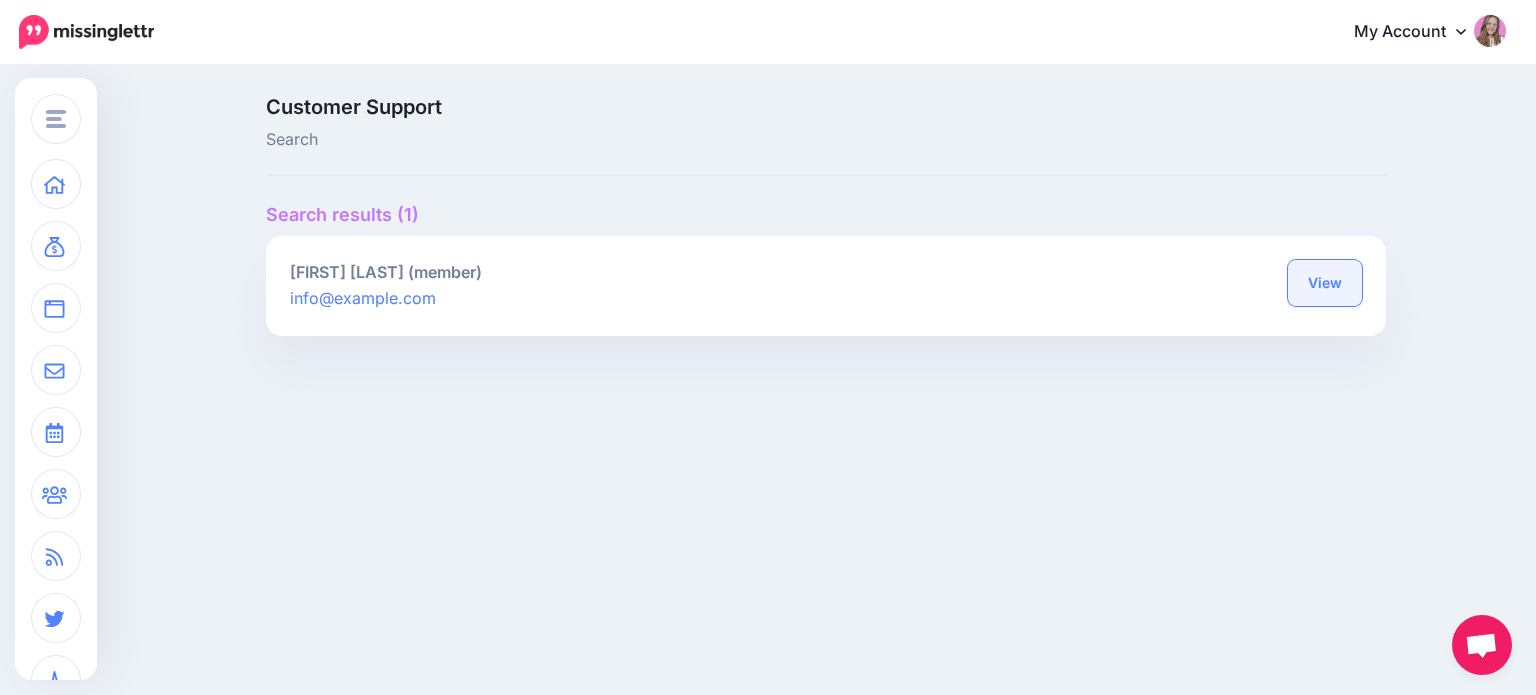click on "View" at bounding box center (1325, 283) 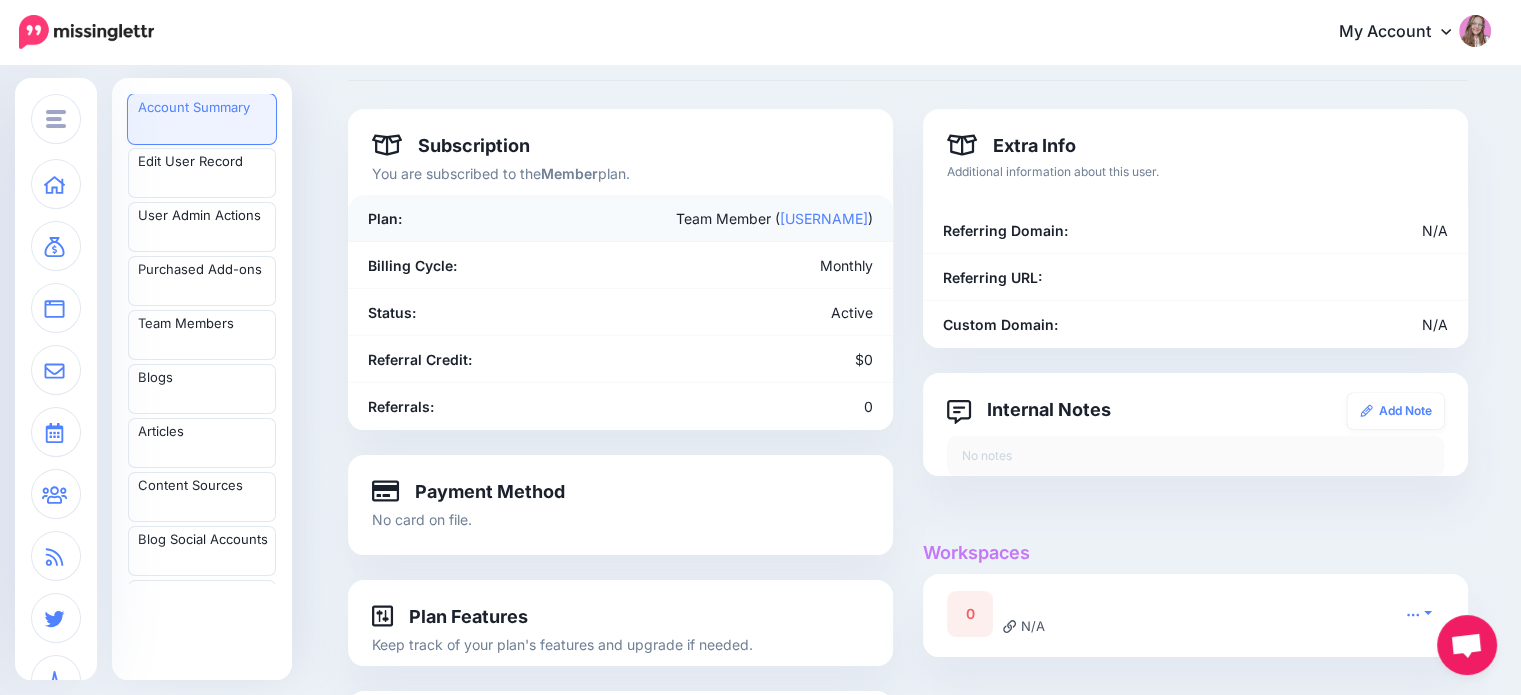 scroll, scrollTop: 0, scrollLeft: 0, axis: both 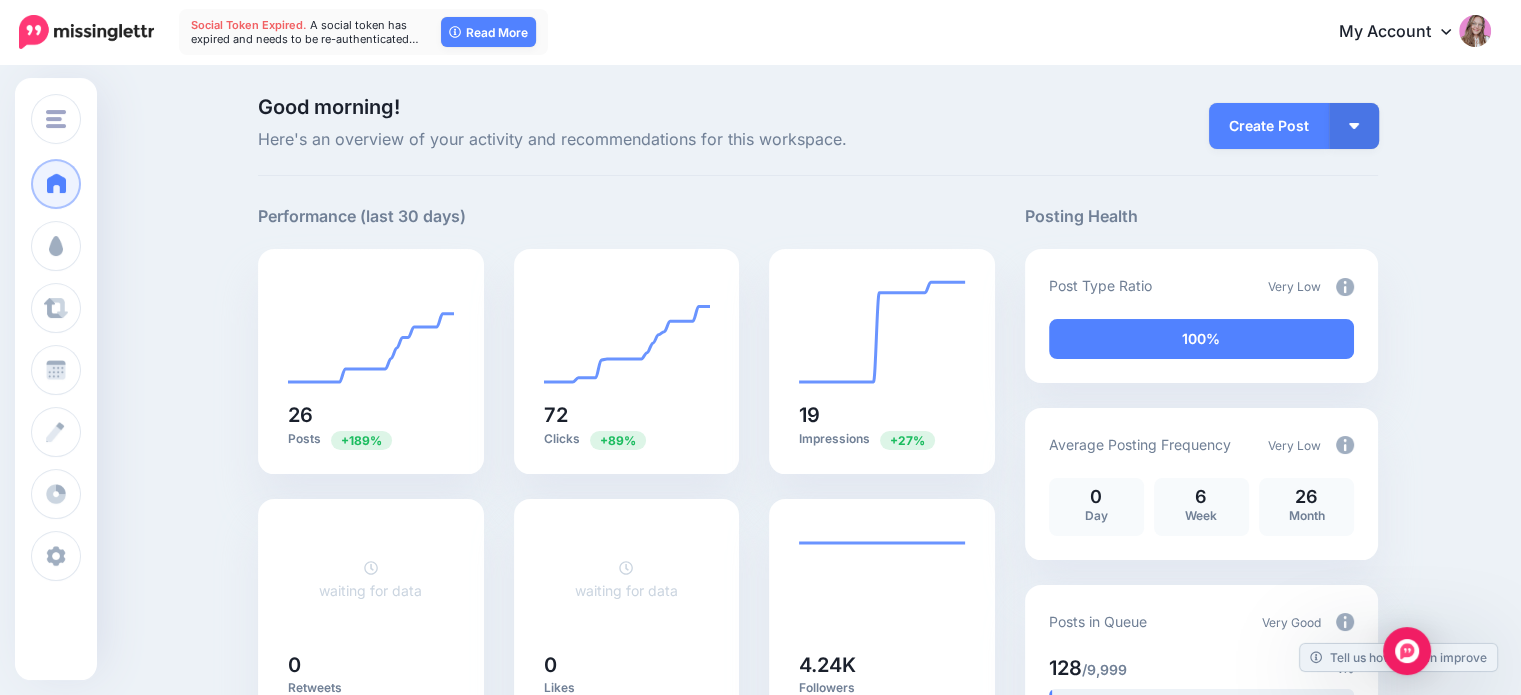 click on "My Account" at bounding box center (1405, 32) 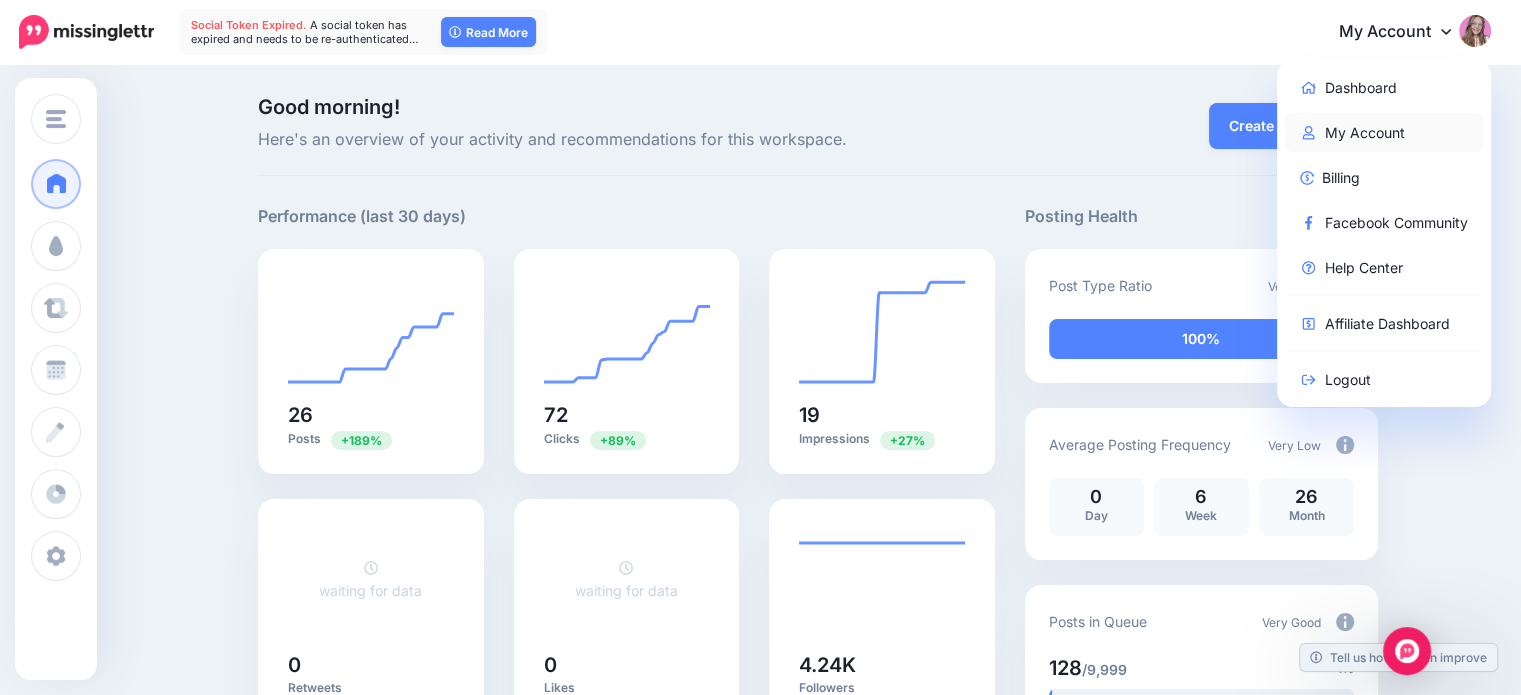 click on "My Account" at bounding box center (1384, 132) 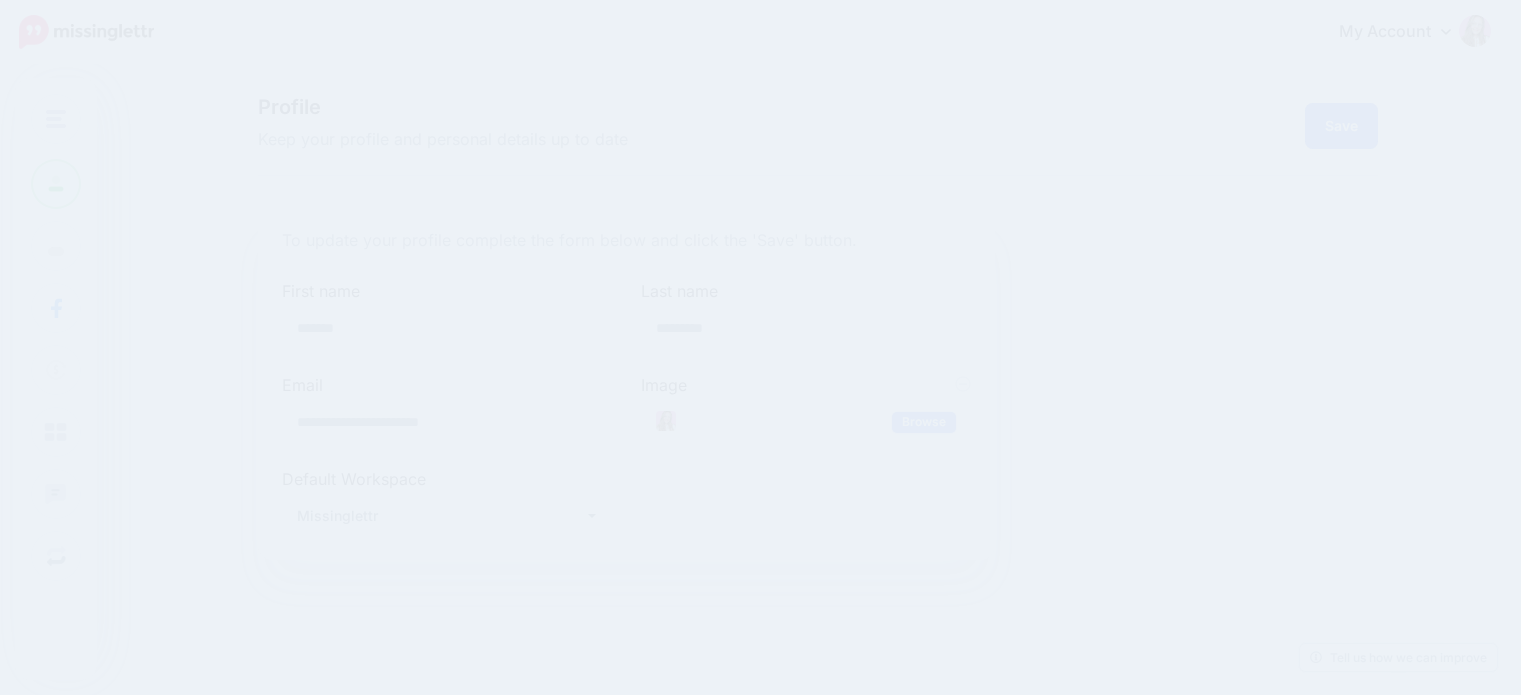 scroll, scrollTop: 0, scrollLeft: 0, axis: both 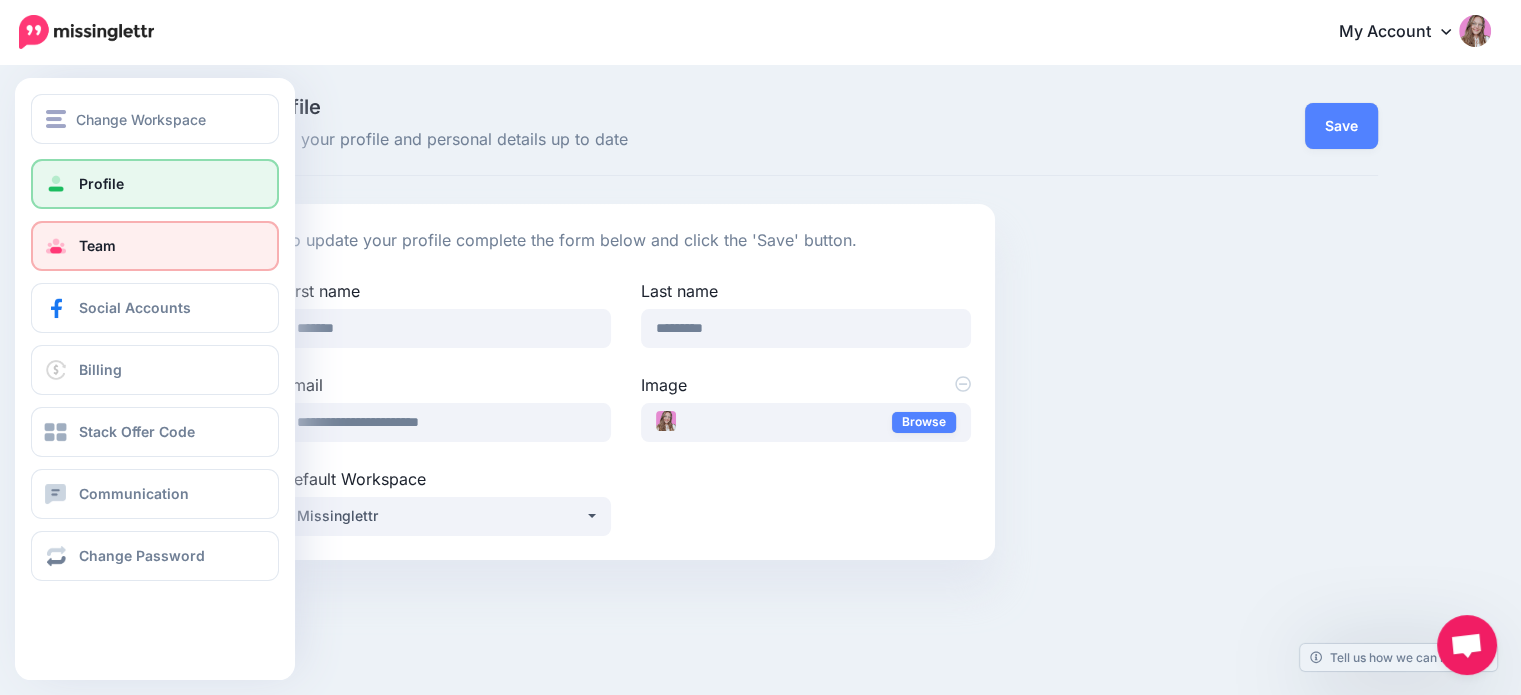 click on "Team" at bounding box center [97, 245] 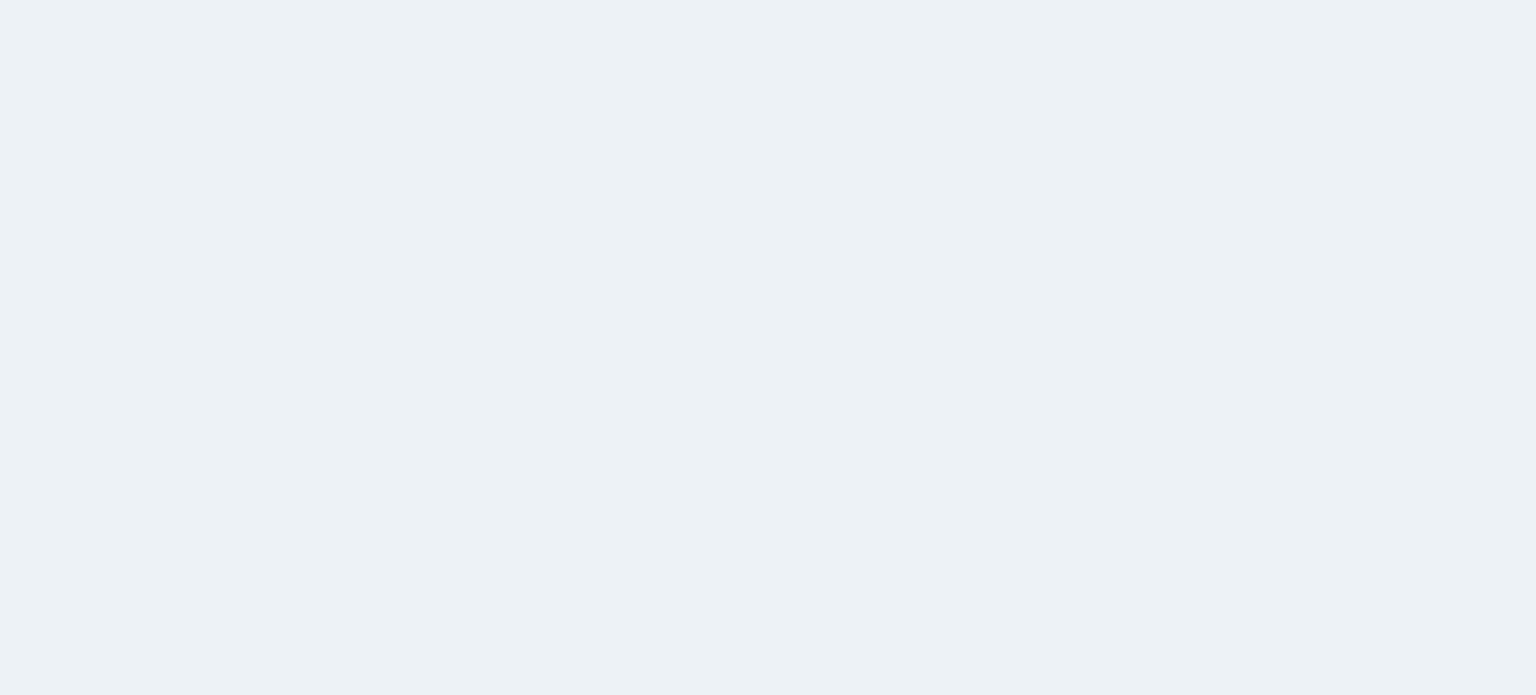 scroll, scrollTop: 0, scrollLeft: 0, axis: both 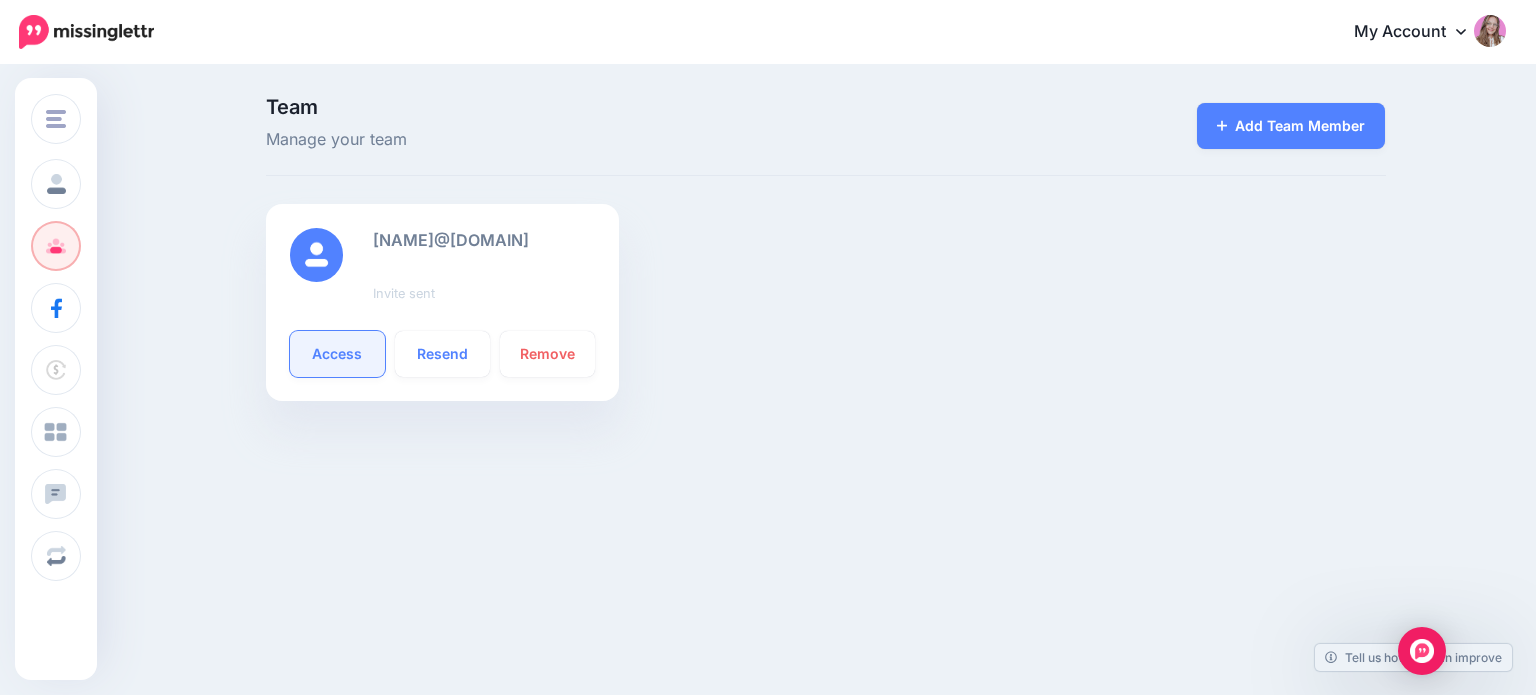 click on "Access" at bounding box center (337, 354) 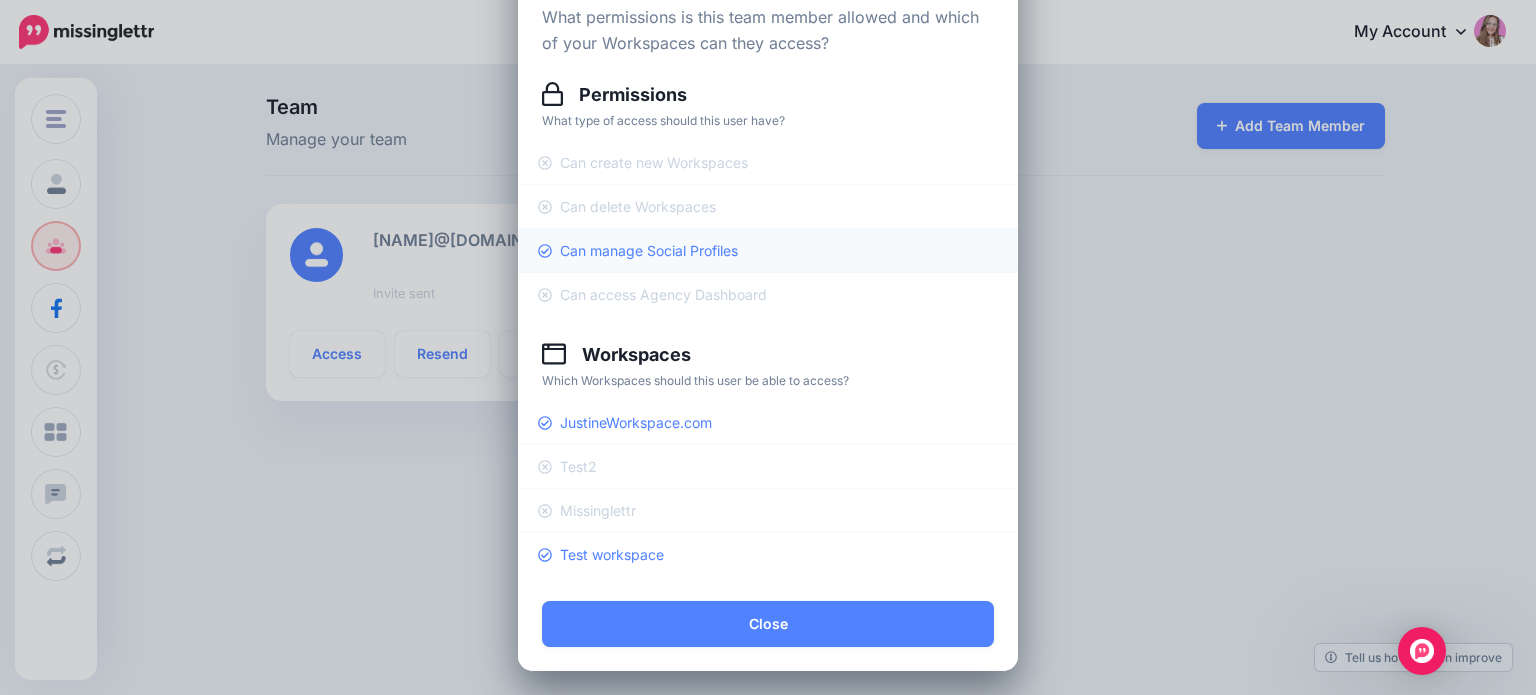 scroll, scrollTop: 0, scrollLeft: 0, axis: both 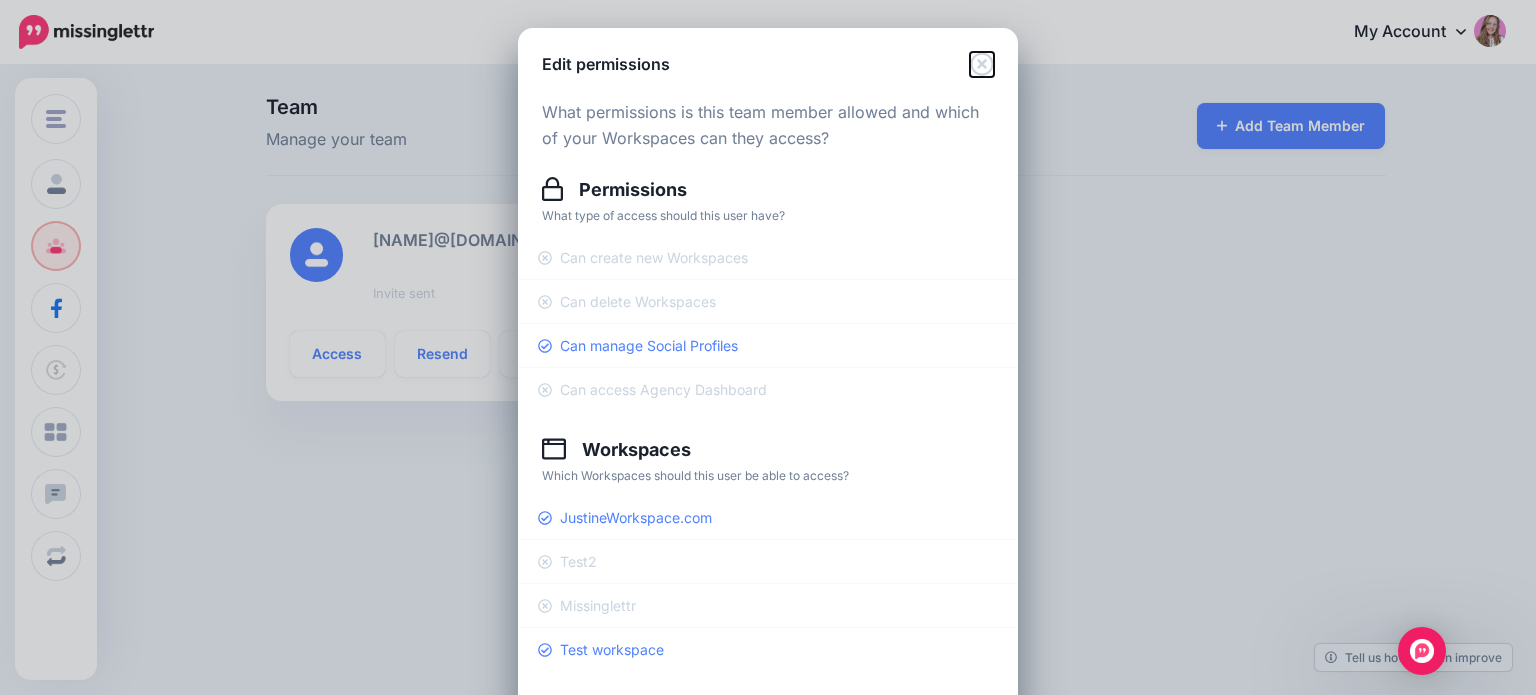 click 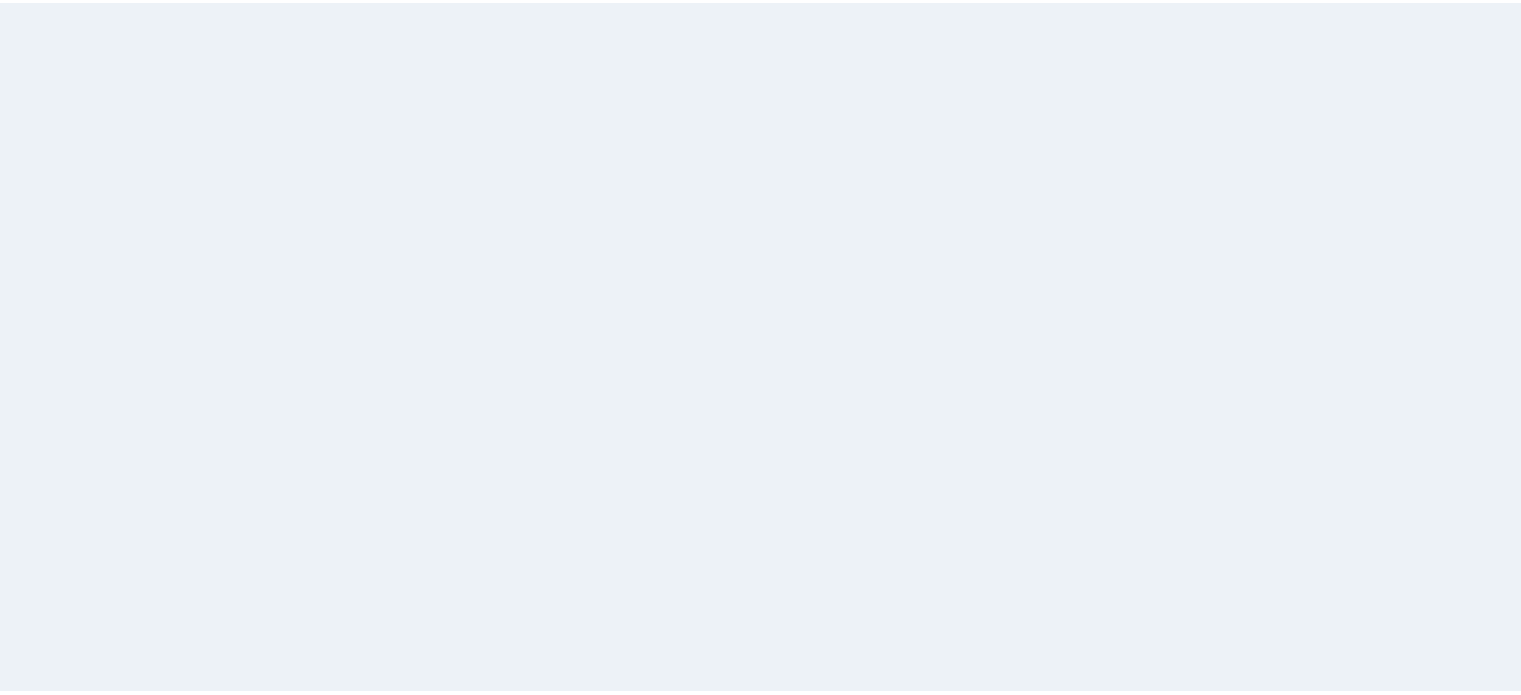 scroll, scrollTop: 0, scrollLeft: 0, axis: both 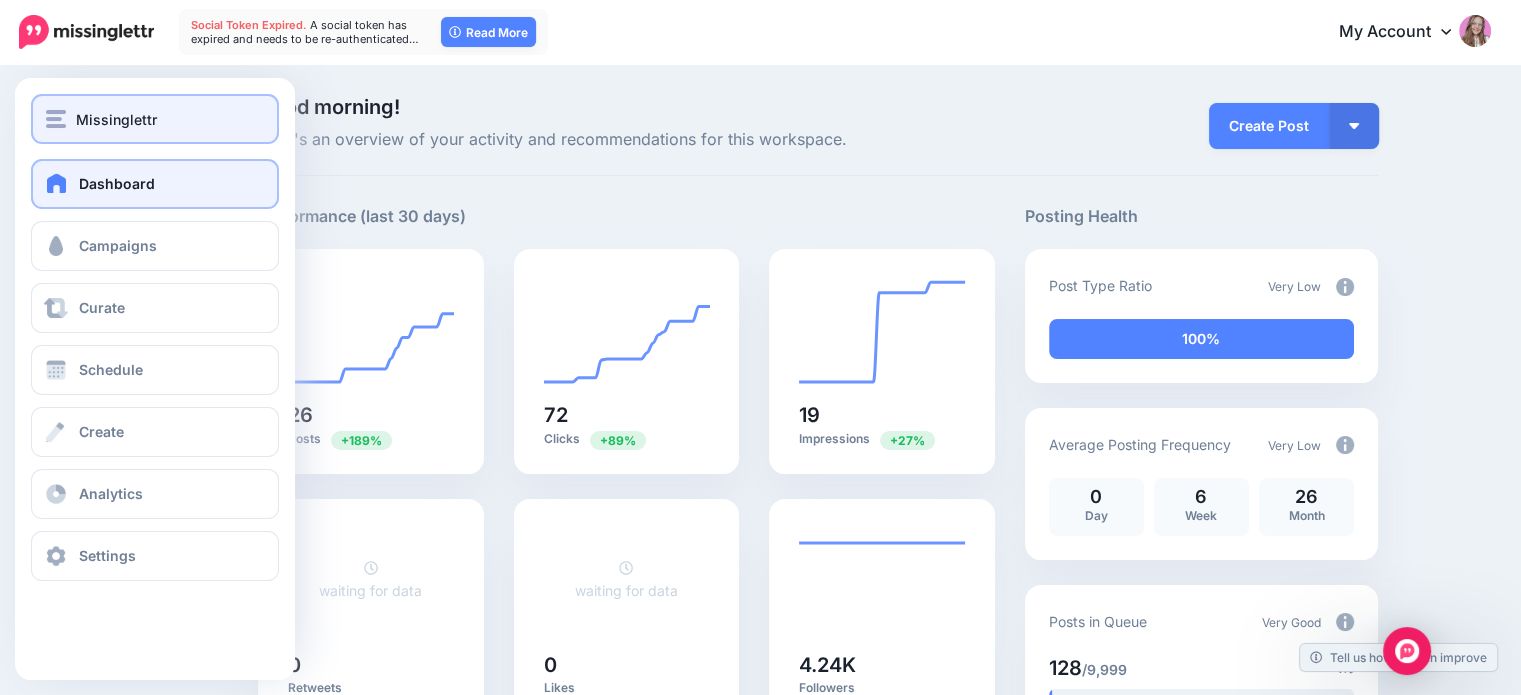 click at bounding box center (56, 119) 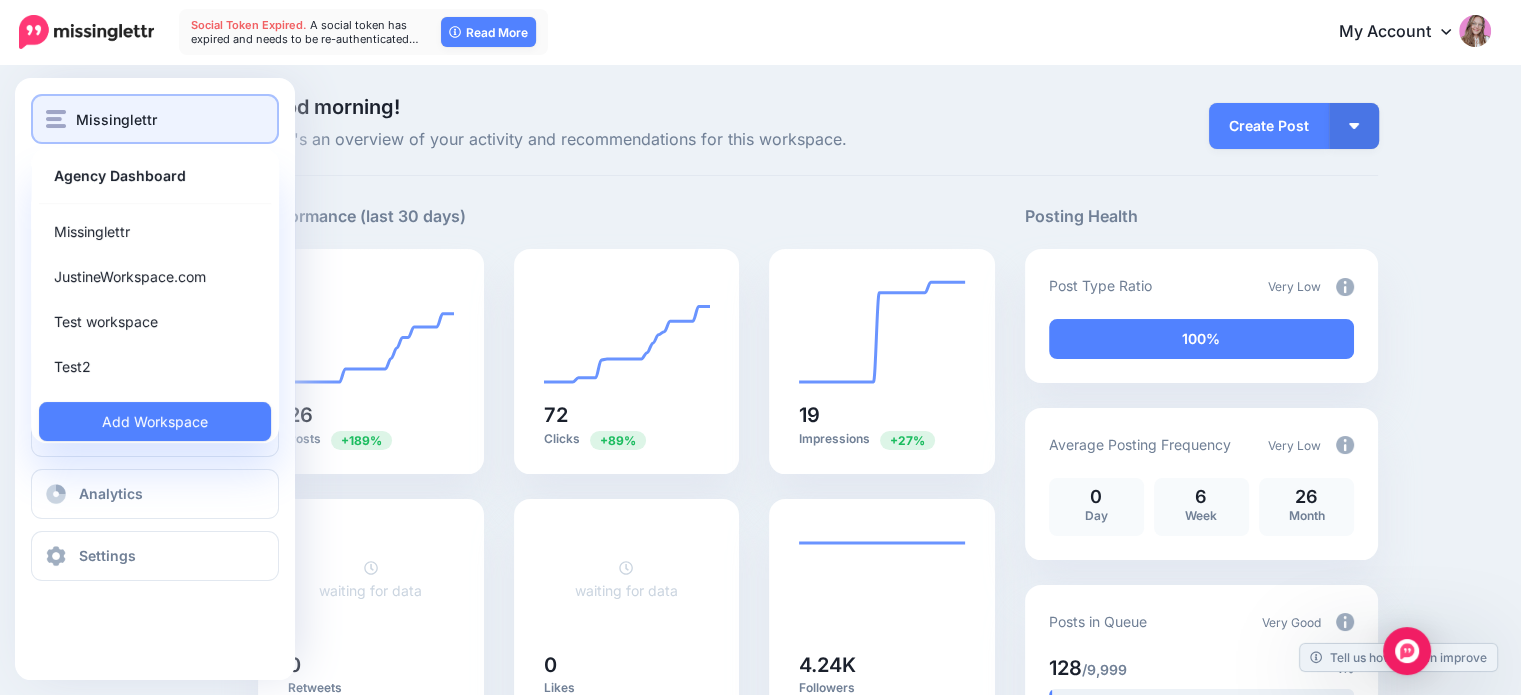 click at bounding box center [56, 119] 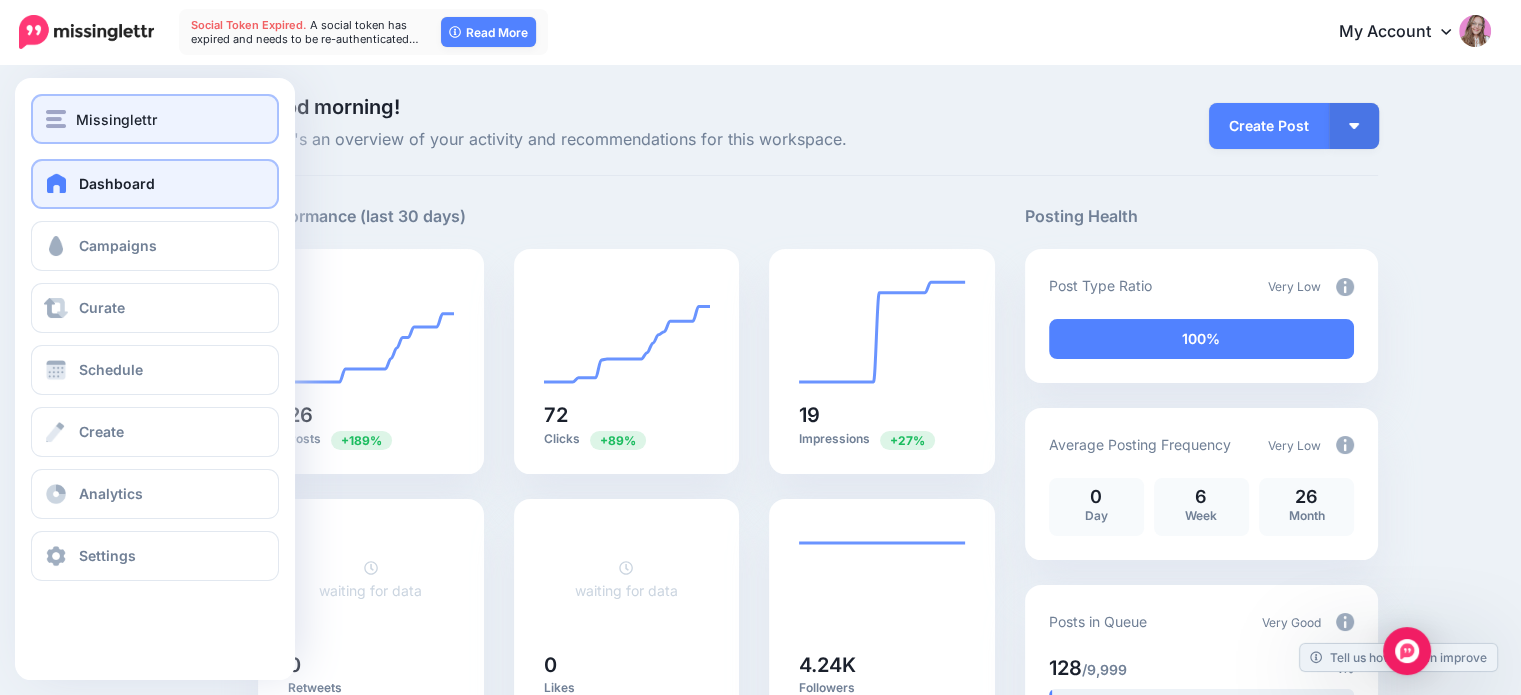 type 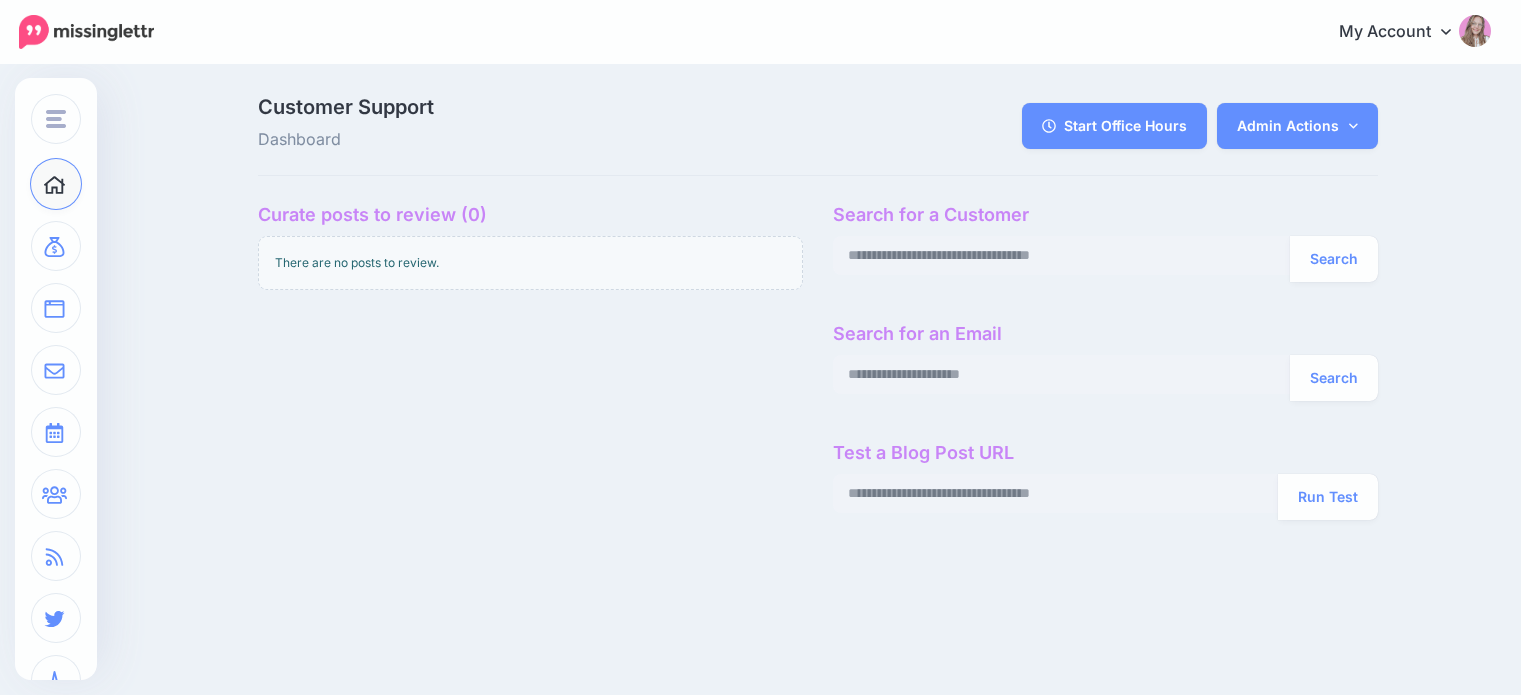 scroll, scrollTop: 0, scrollLeft: 0, axis: both 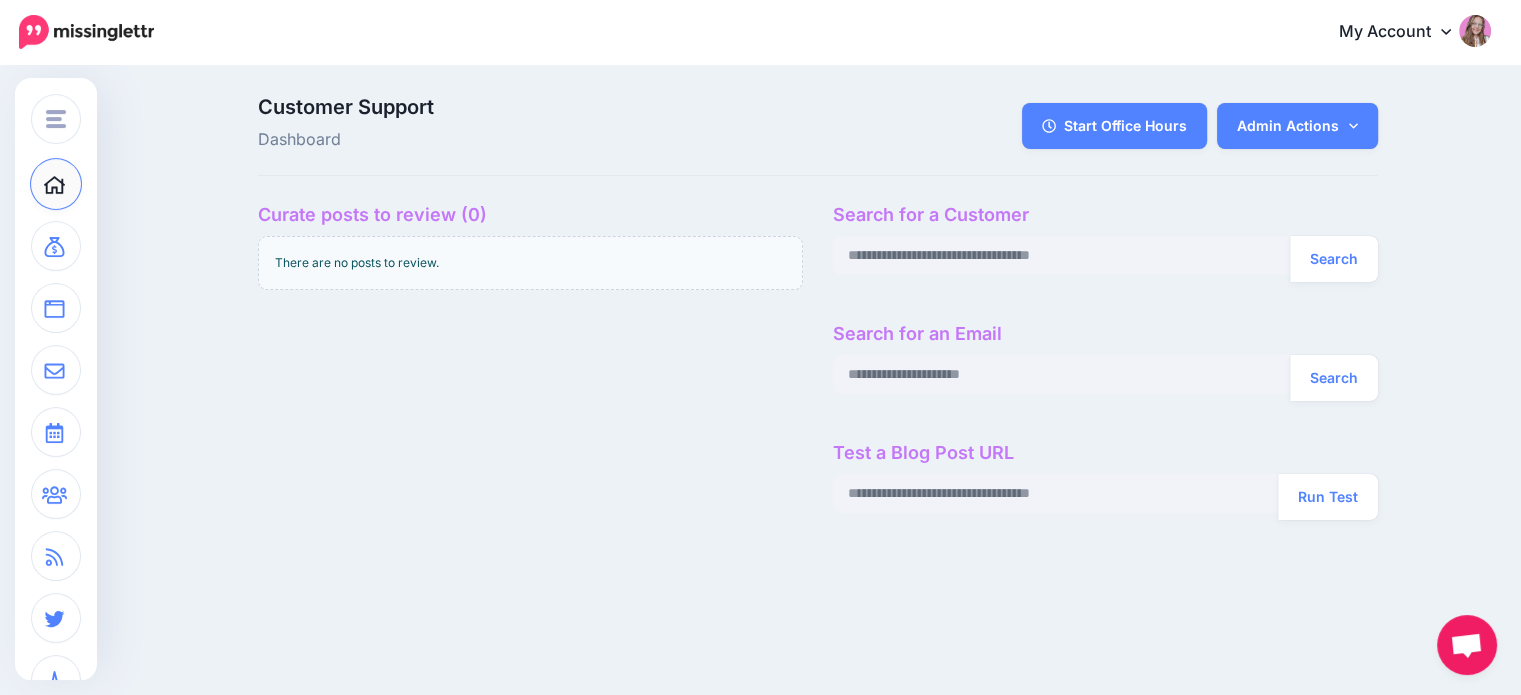 click on "Search for a Customer Search Search for an Email Search Test a Blog Post URL Run Test" at bounding box center [1105, 370] 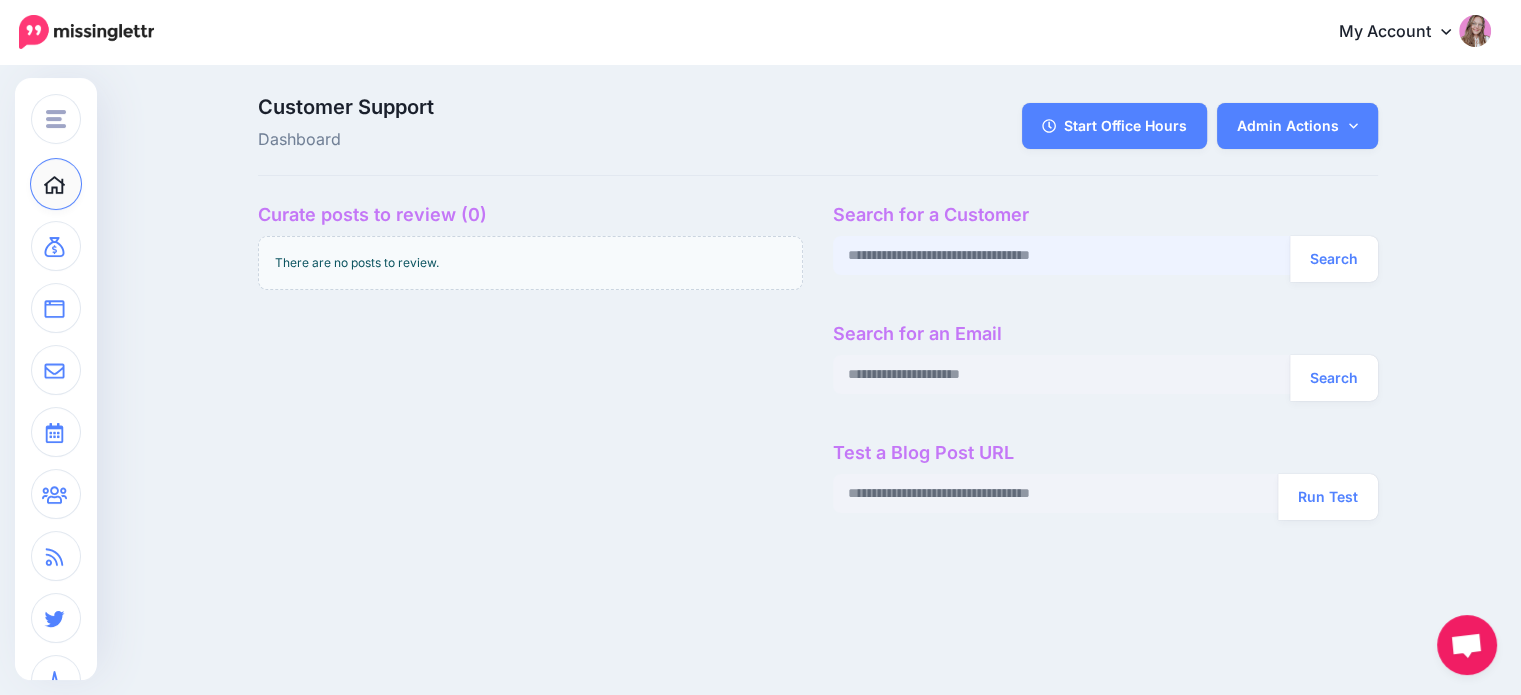 click at bounding box center [1062, 255] 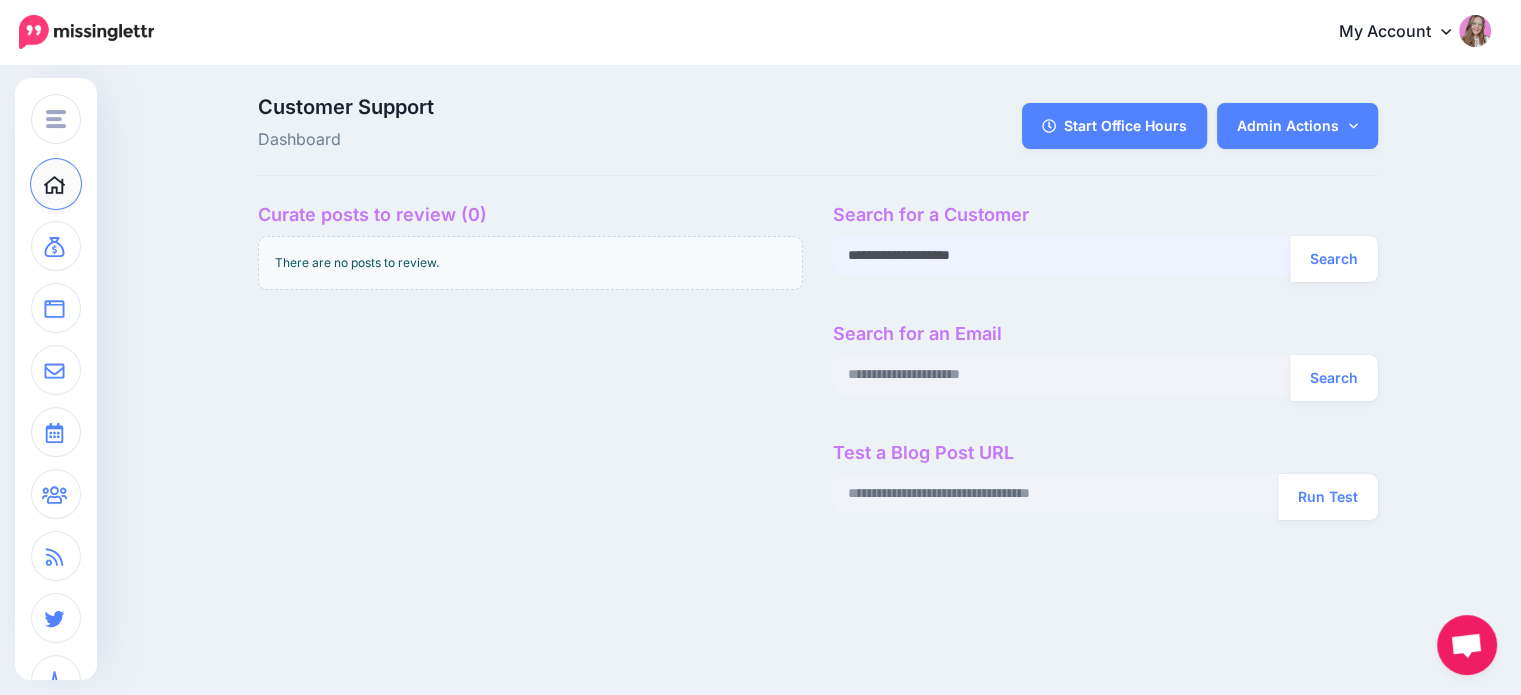 type on "**********" 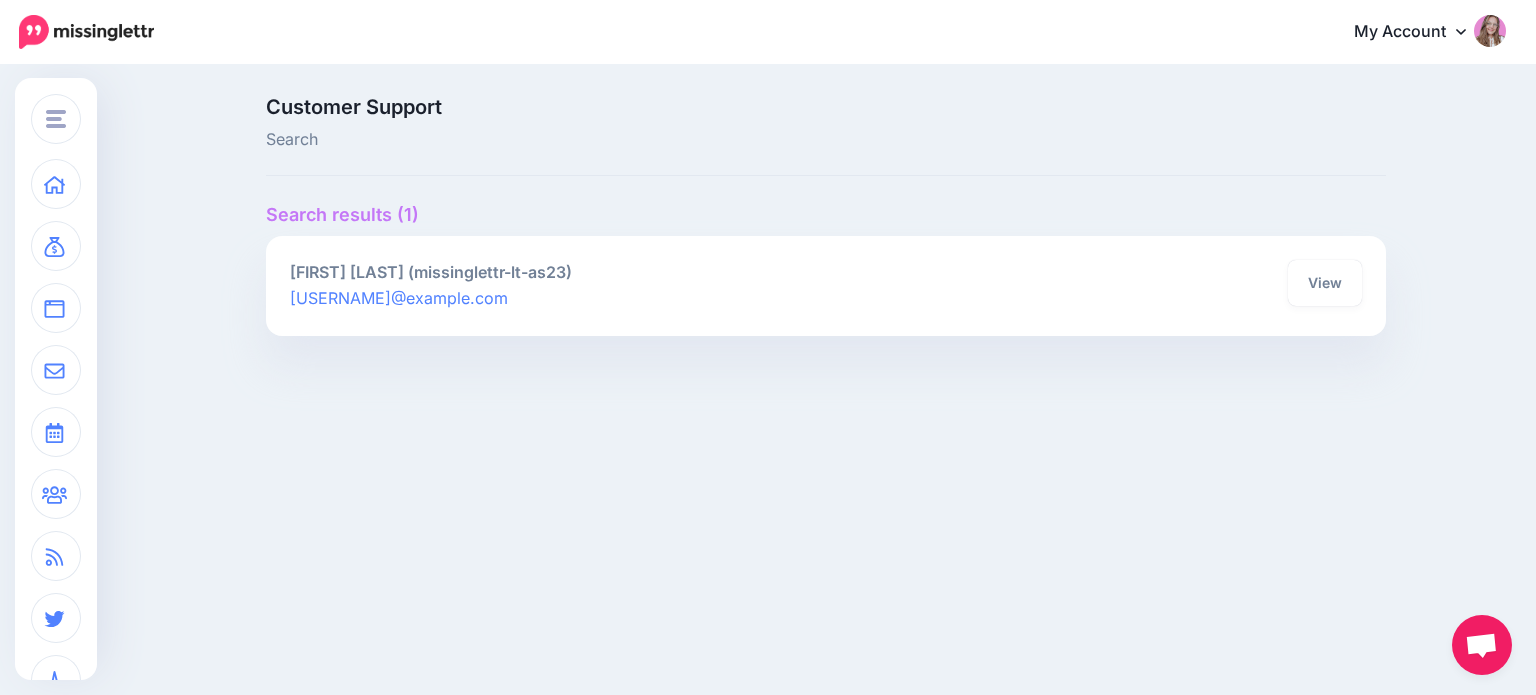 scroll, scrollTop: 0, scrollLeft: 0, axis: both 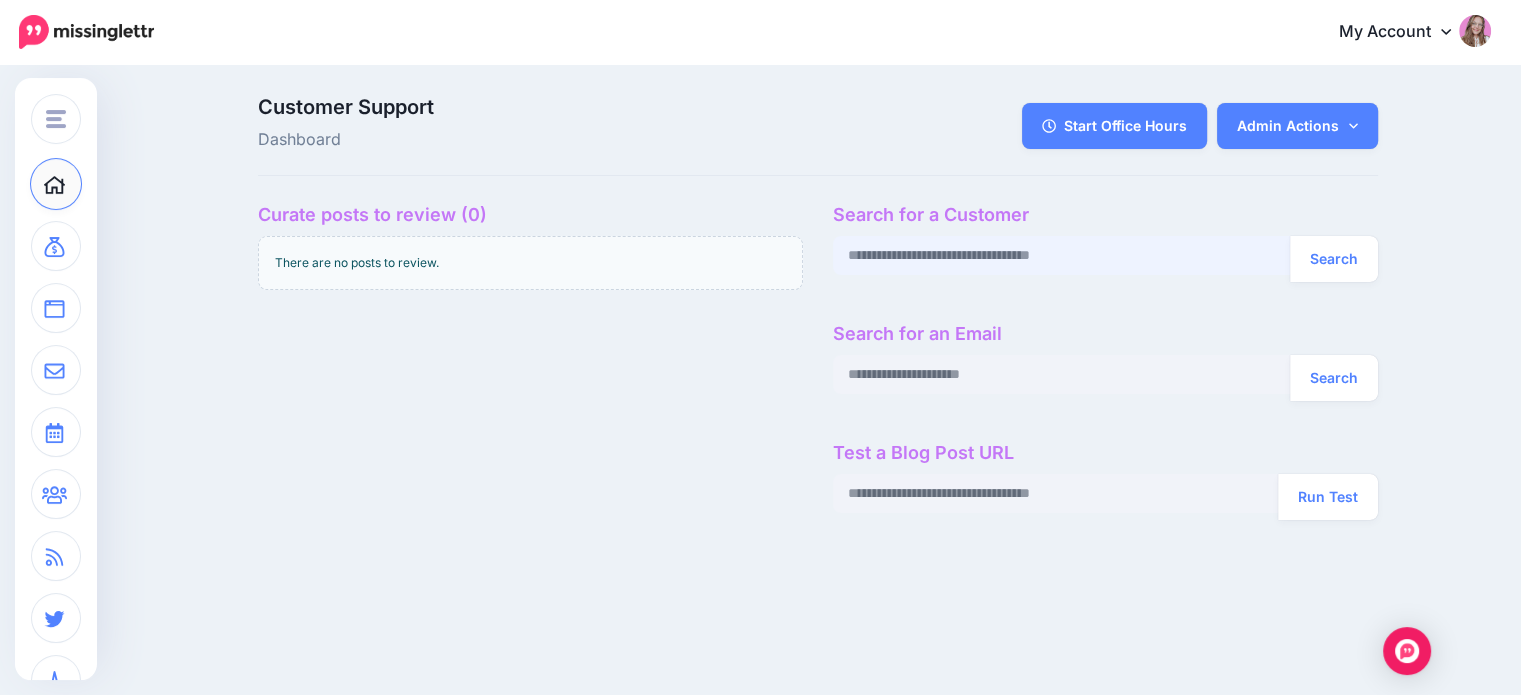 click at bounding box center [1062, 255] 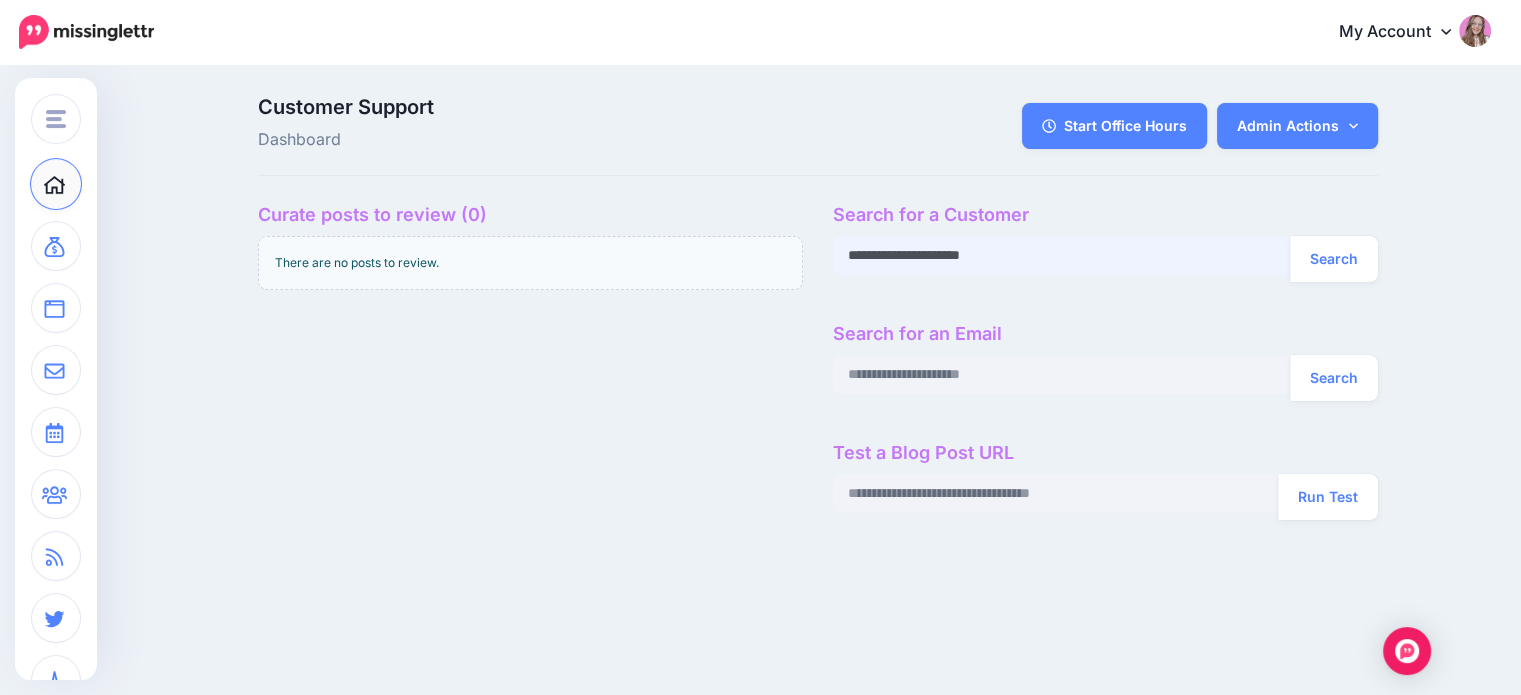 type on "**********" 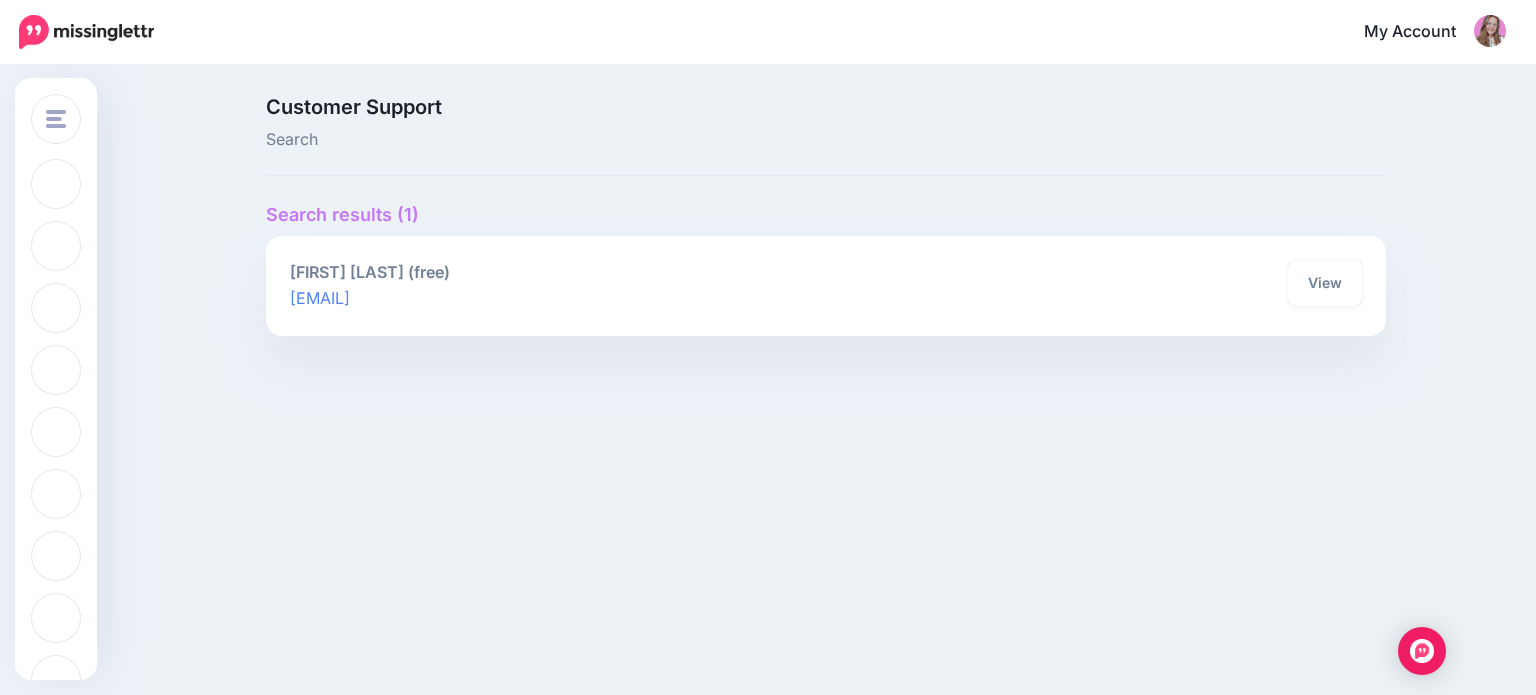 scroll, scrollTop: 0, scrollLeft: 0, axis: both 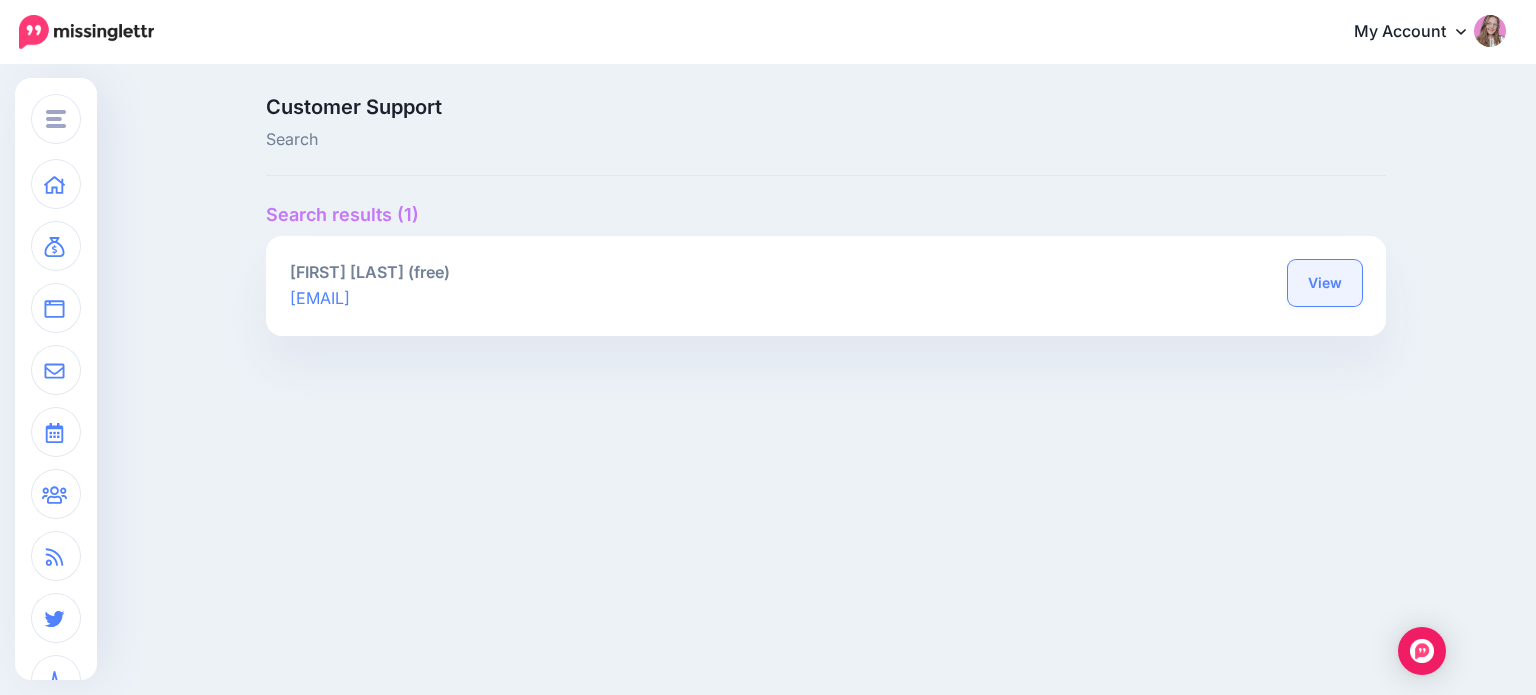 click on "View" at bounding box center (1325, 283) 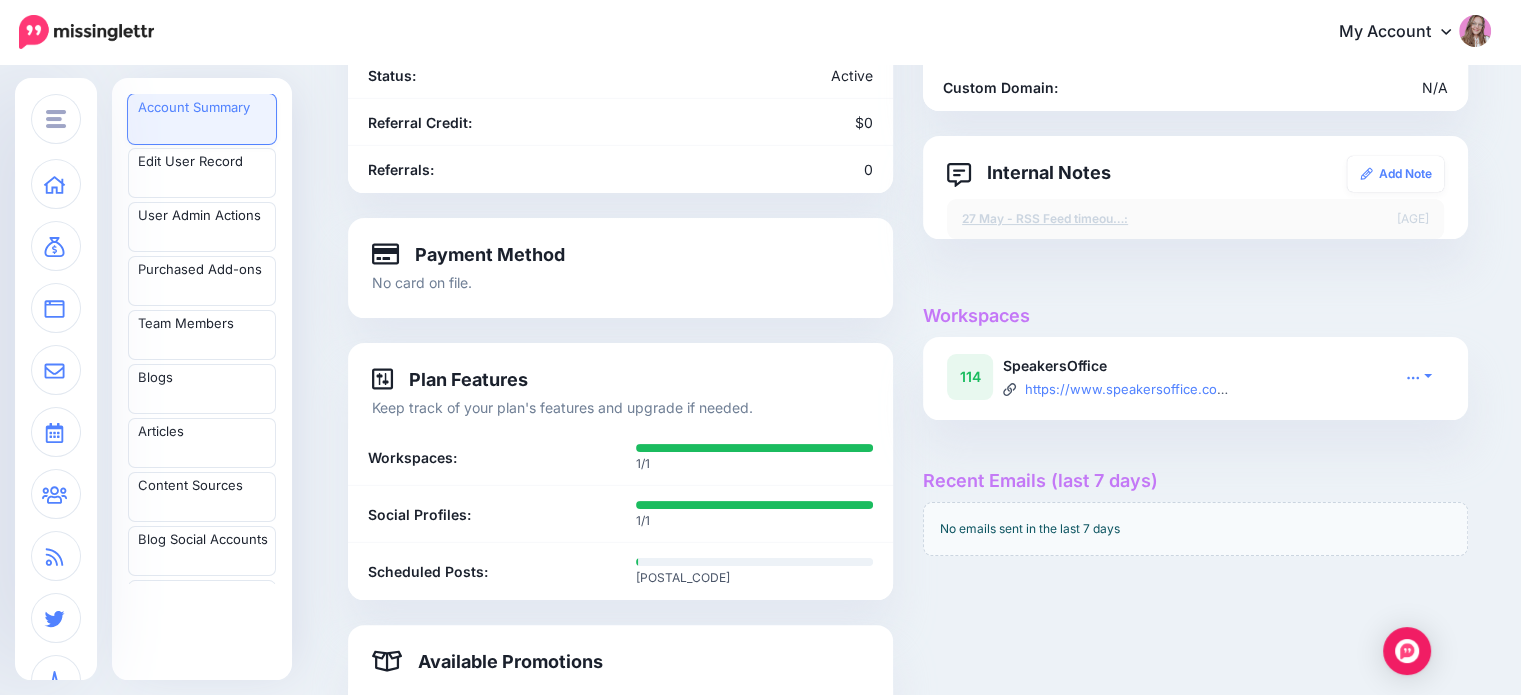 scroll, scrollTop: 336, scrollLeft: 0, axis: vertical 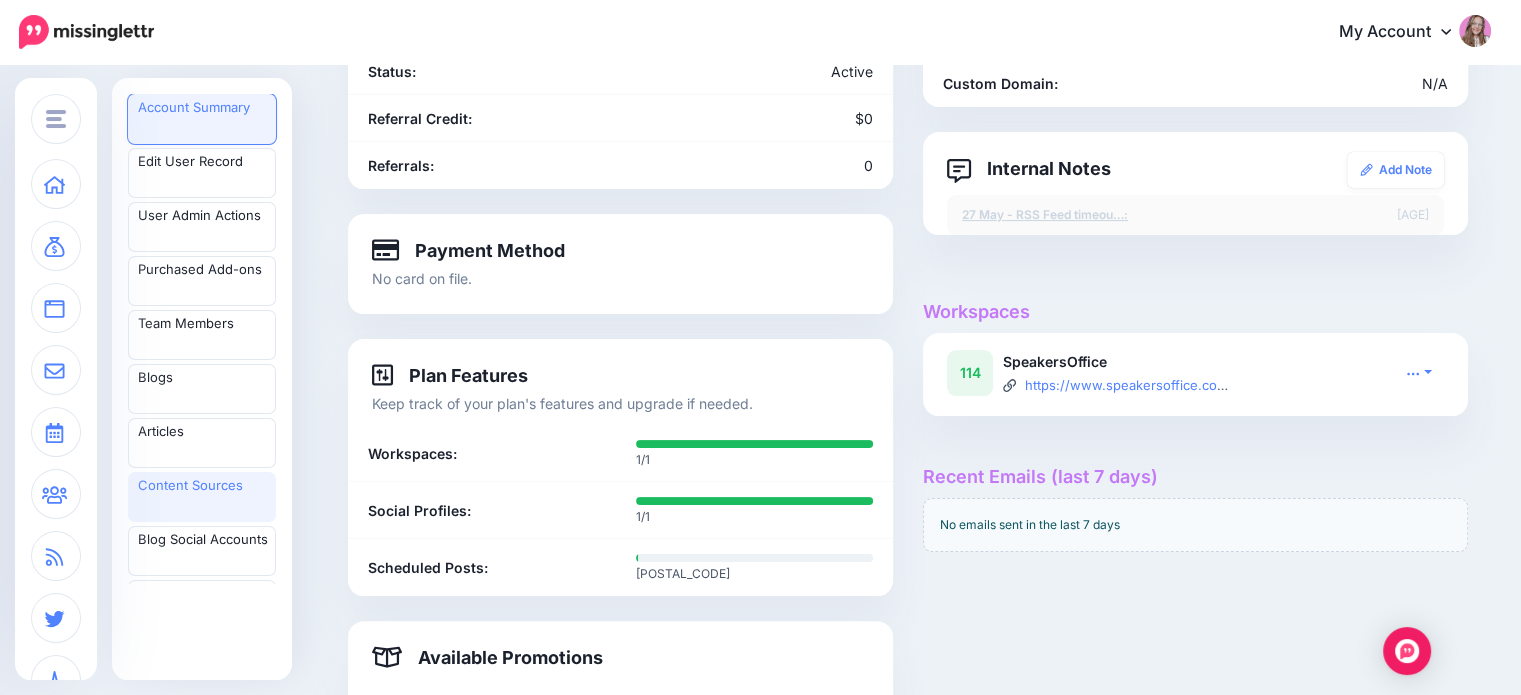click on "Content Sources" at bounding box center [202, 497] 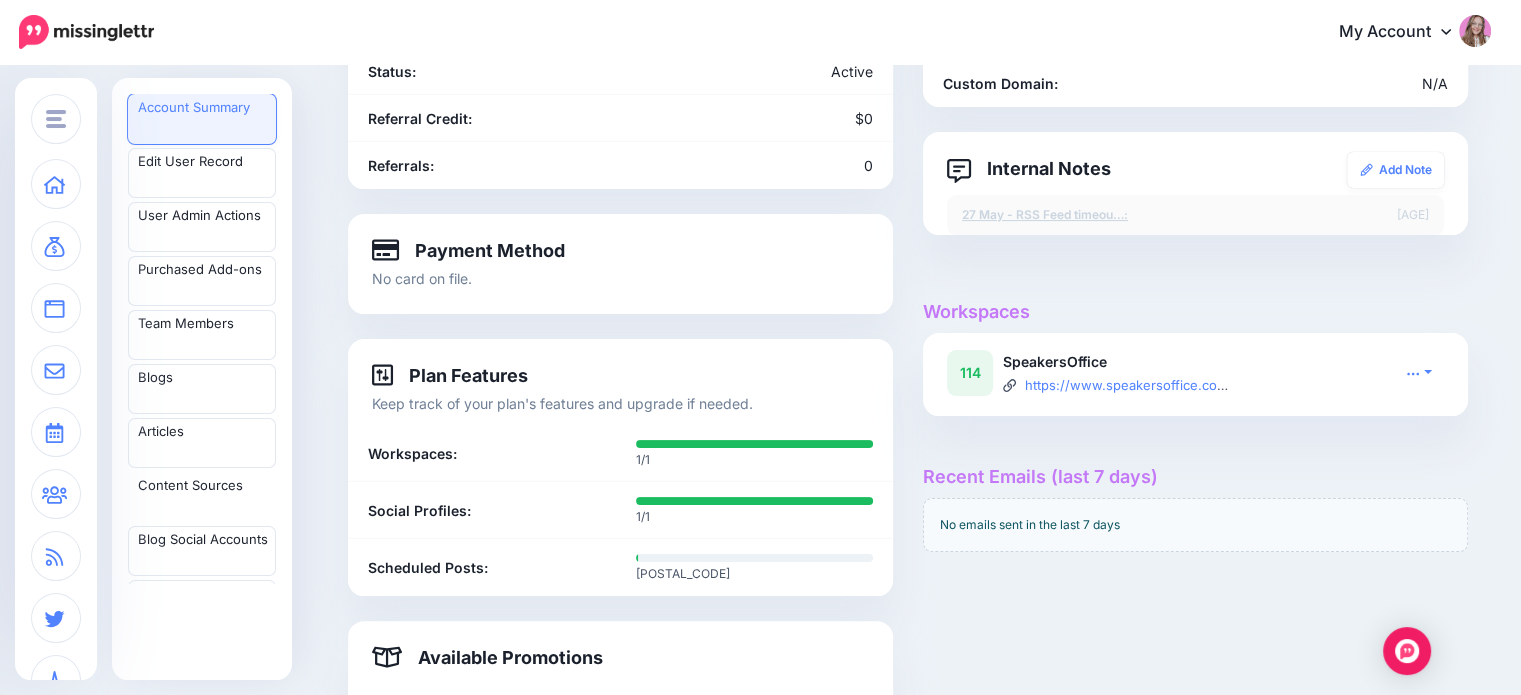 scroll, scrollTop: 0, scrollLeft: 0, axis: both 